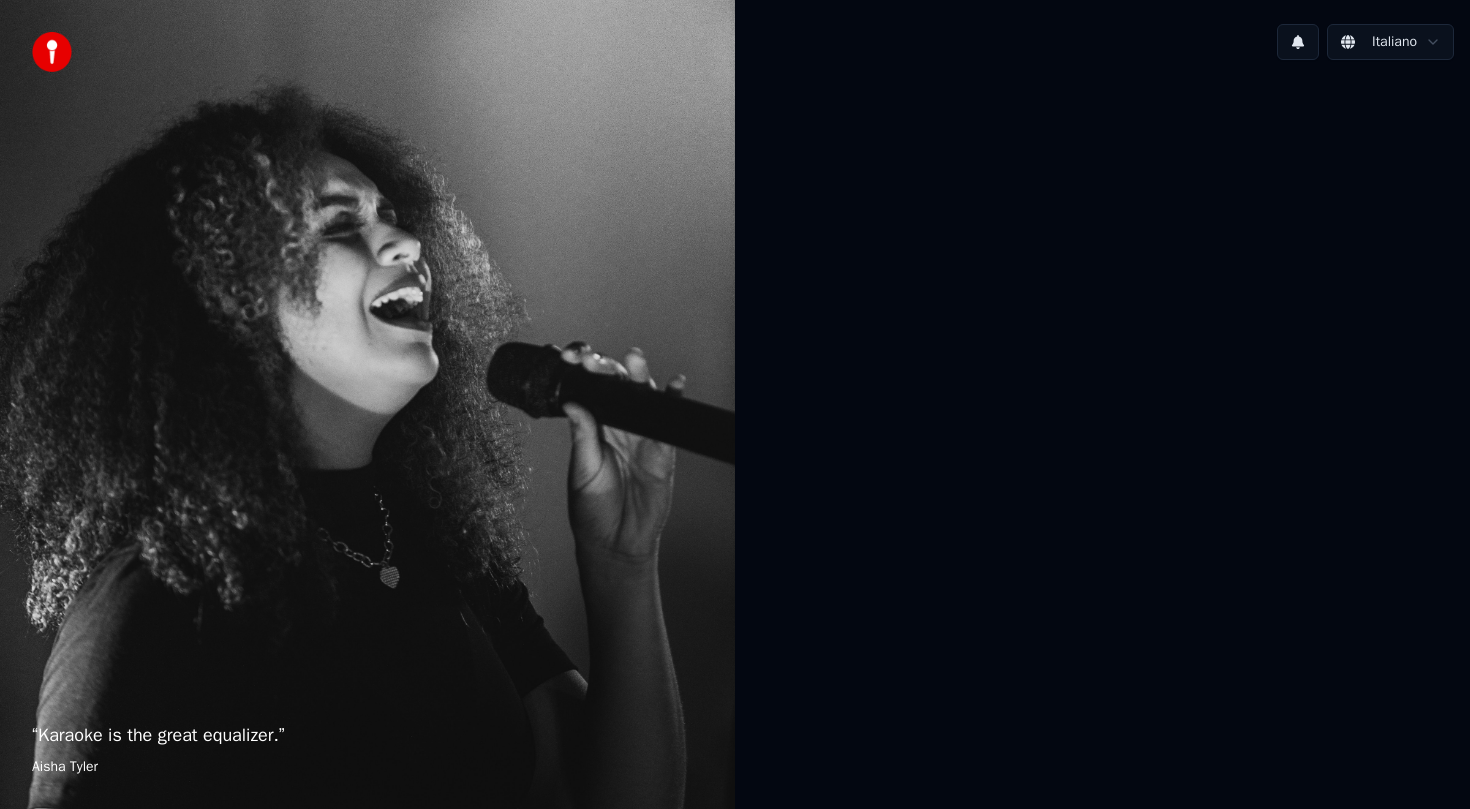 scroll, scrollTop: 0, scrollLeft: 0, axis: both 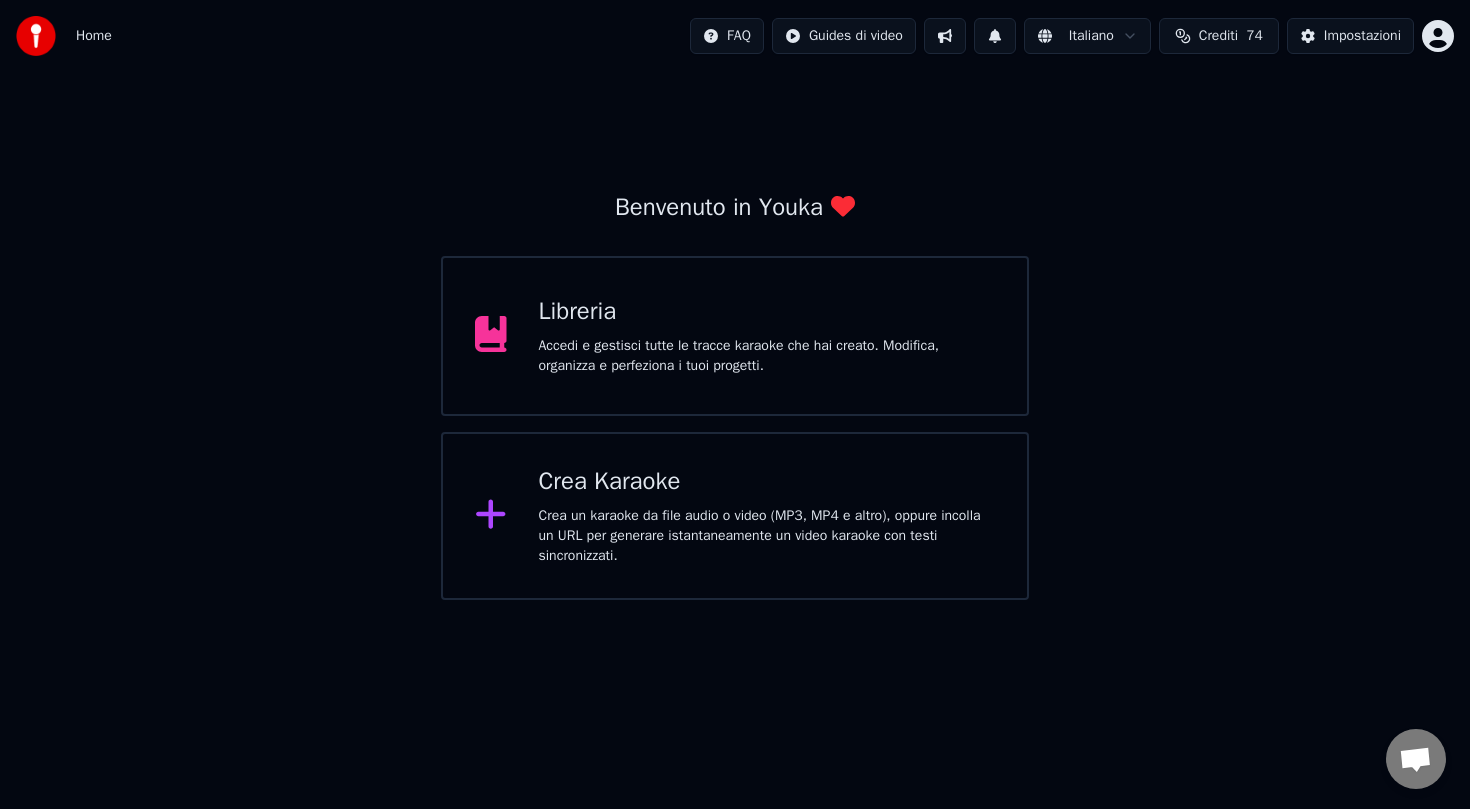 click on "Crea Karaoke" at bounding box center [767, 482] 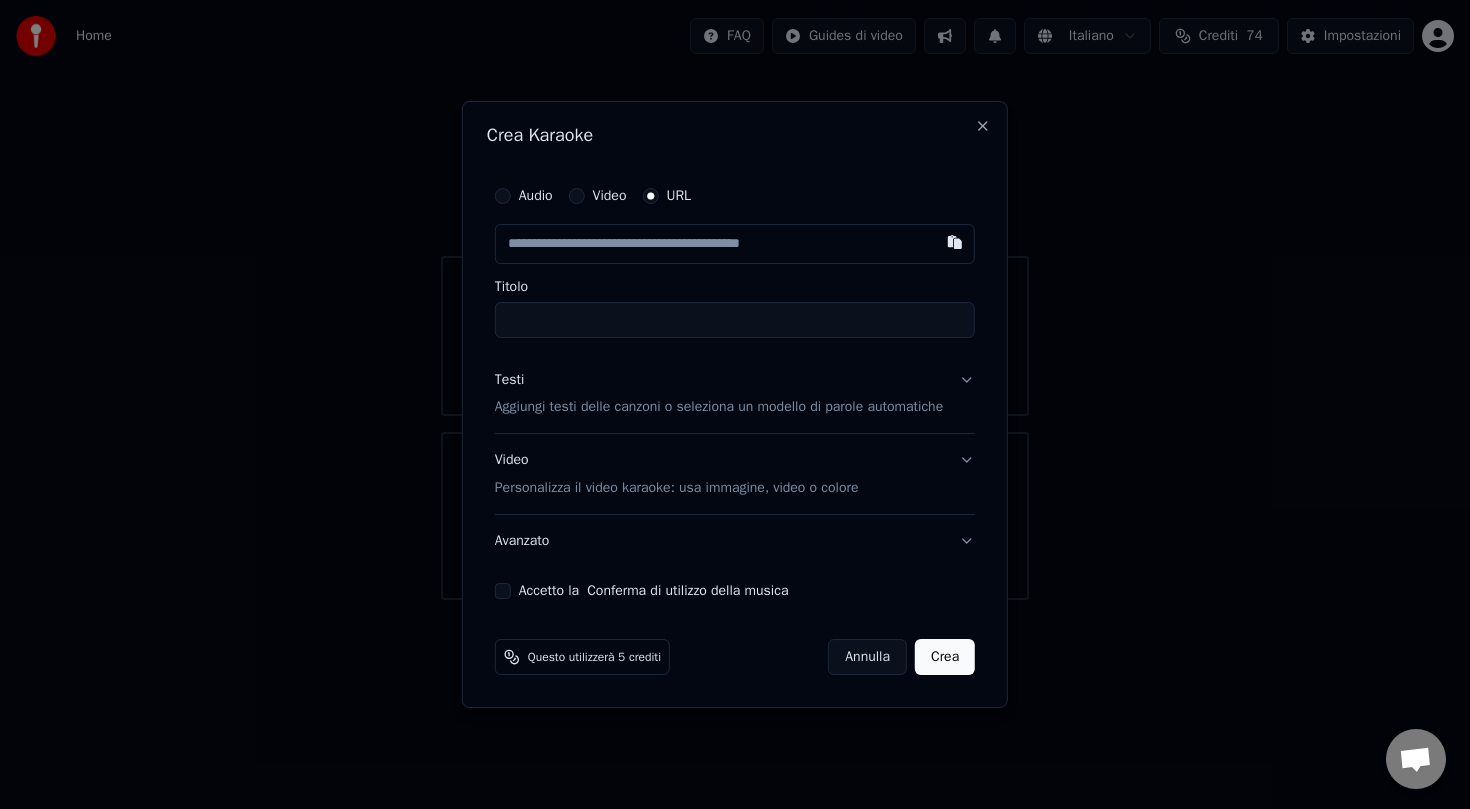 paste on "**********" 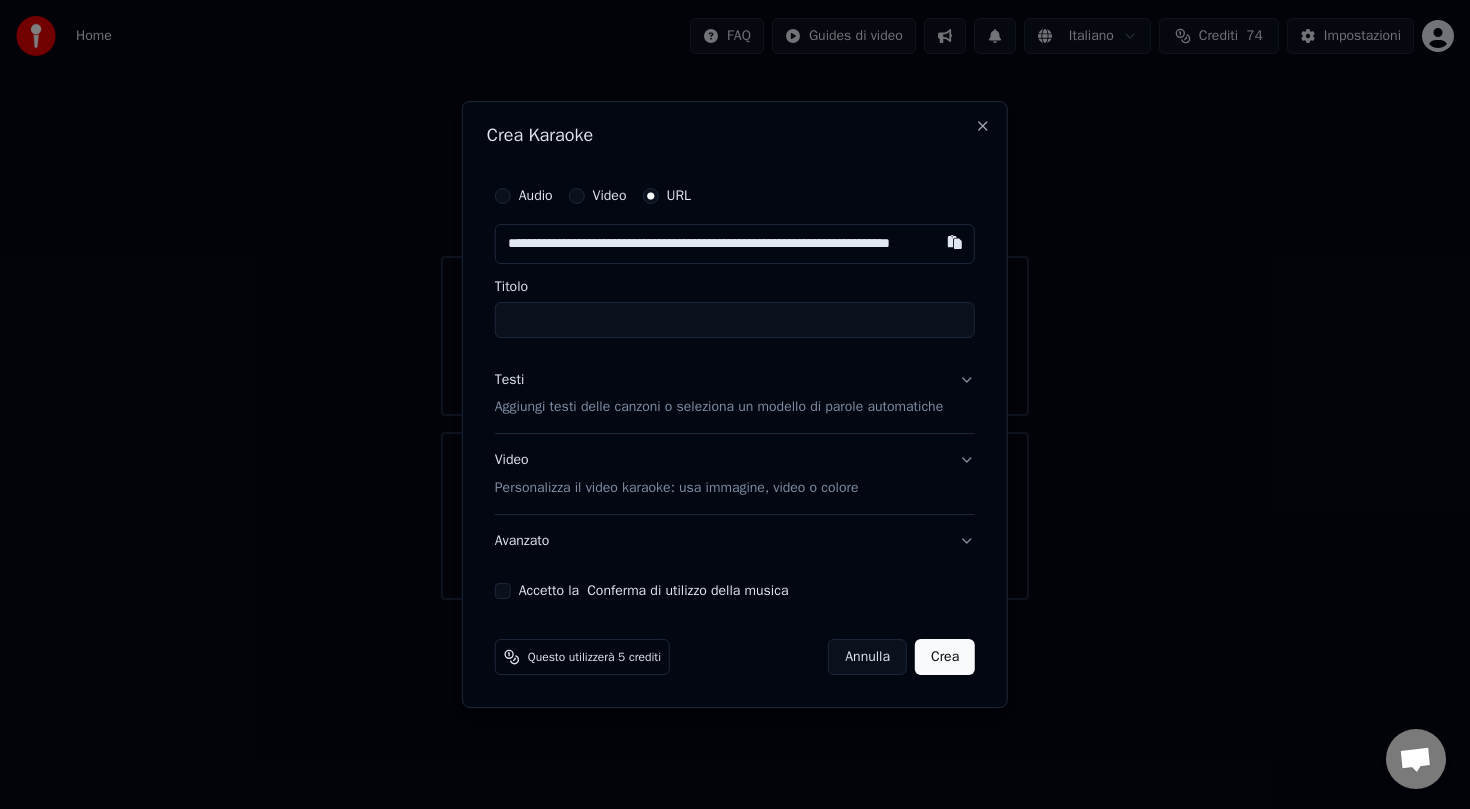 scroll, scrollTop: 0, scrollLeft: 70, axis: horizontal 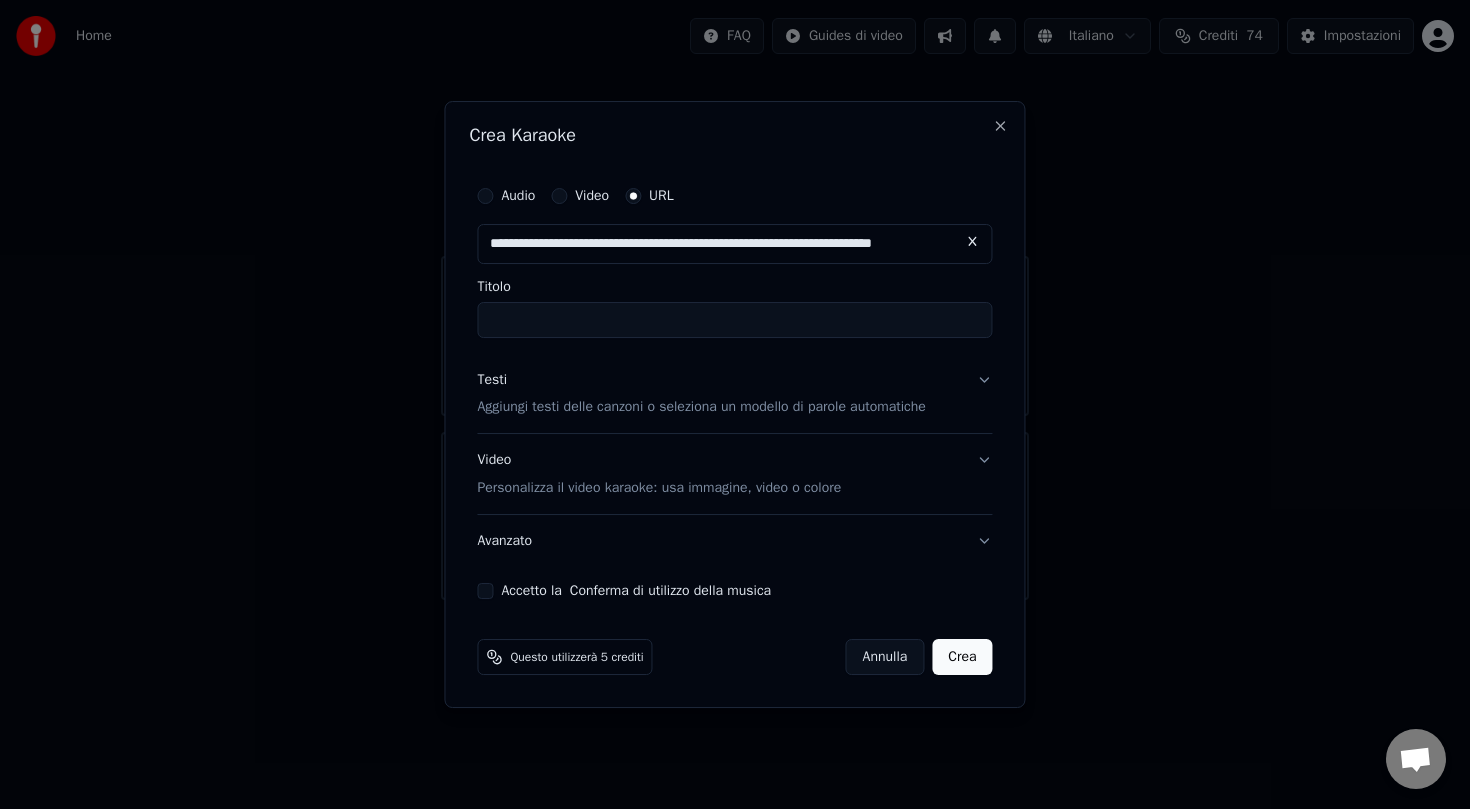 type on "**********" 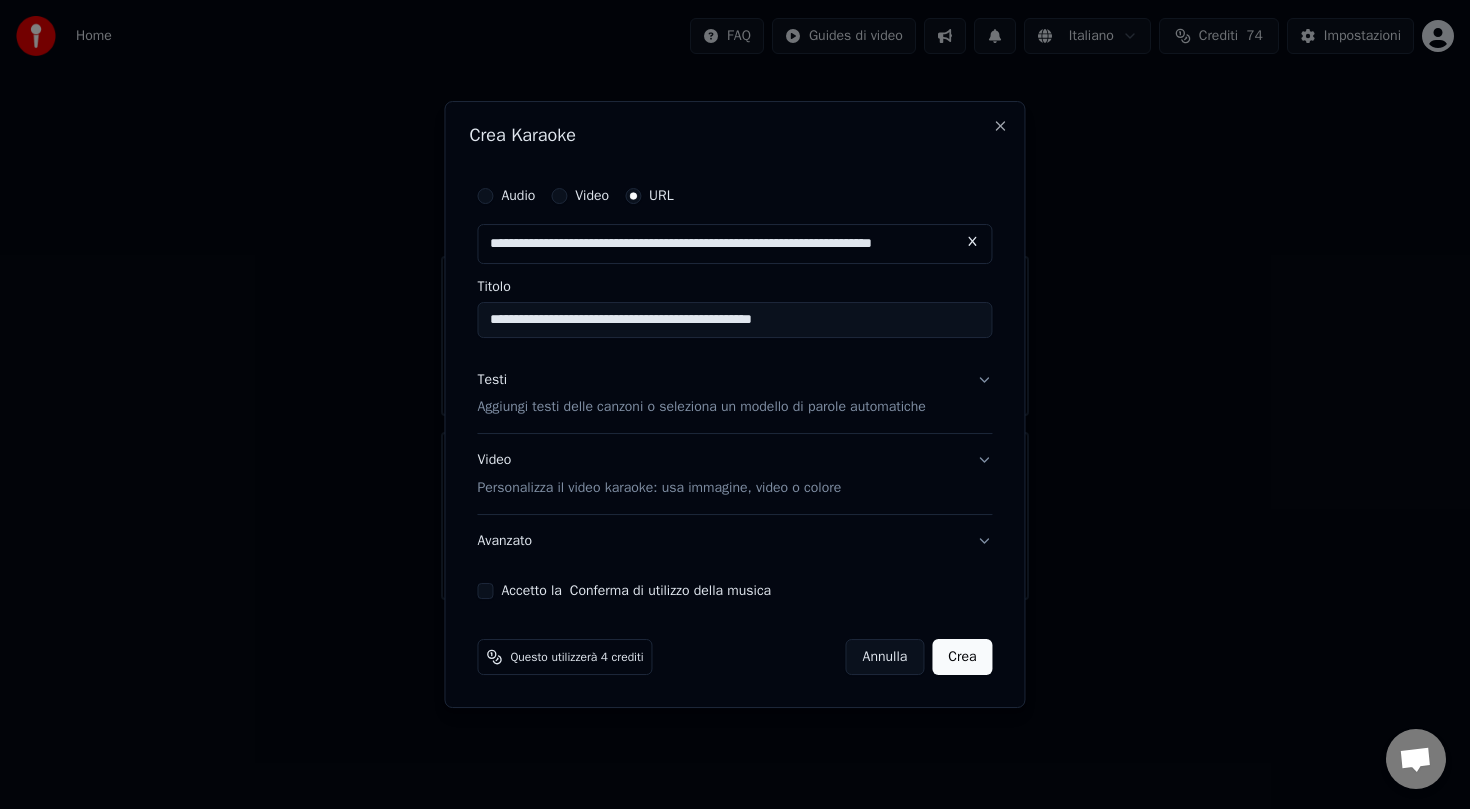 type on "**********" 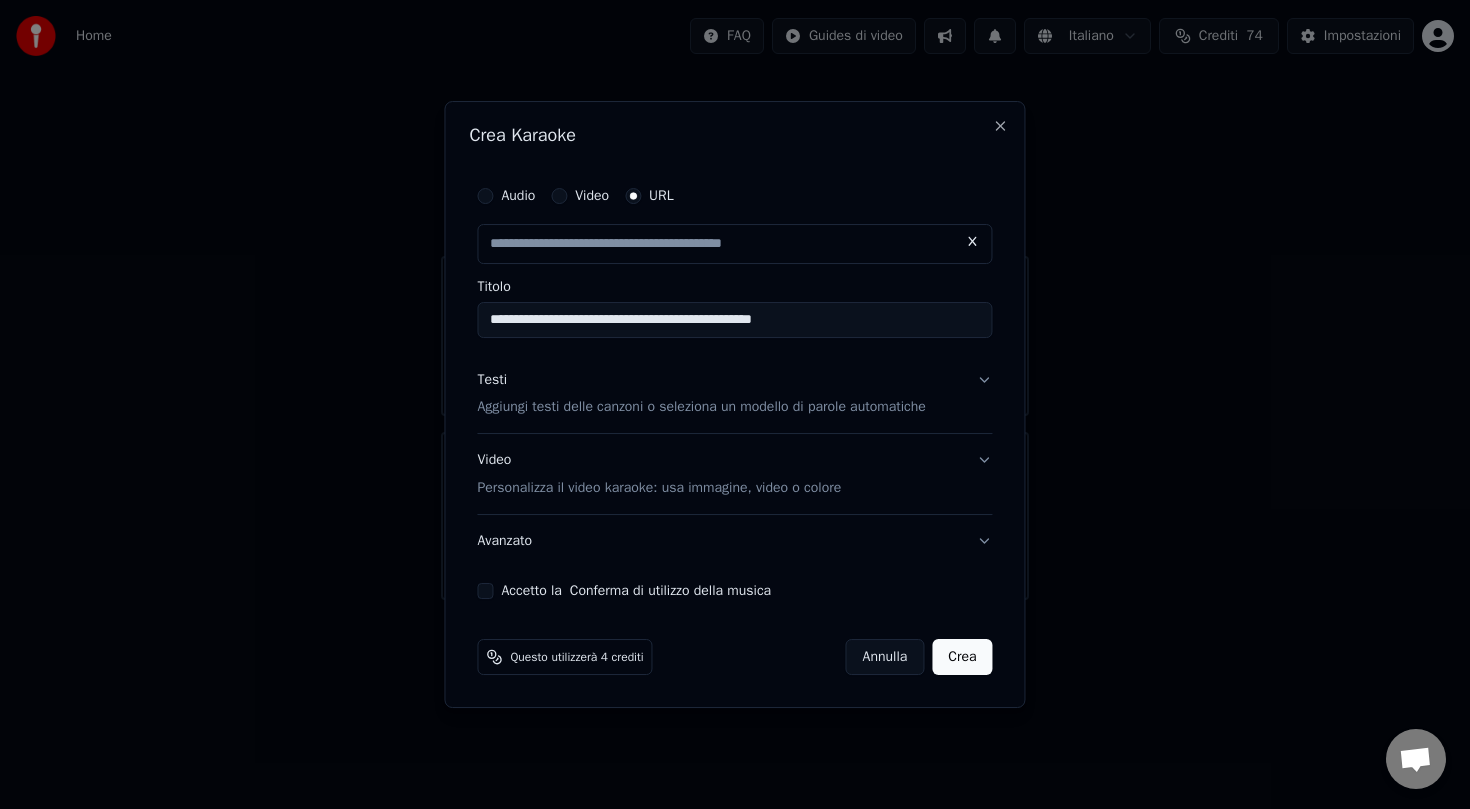scroll, scrollTop: 0, scrollLeft: 0, axis: both 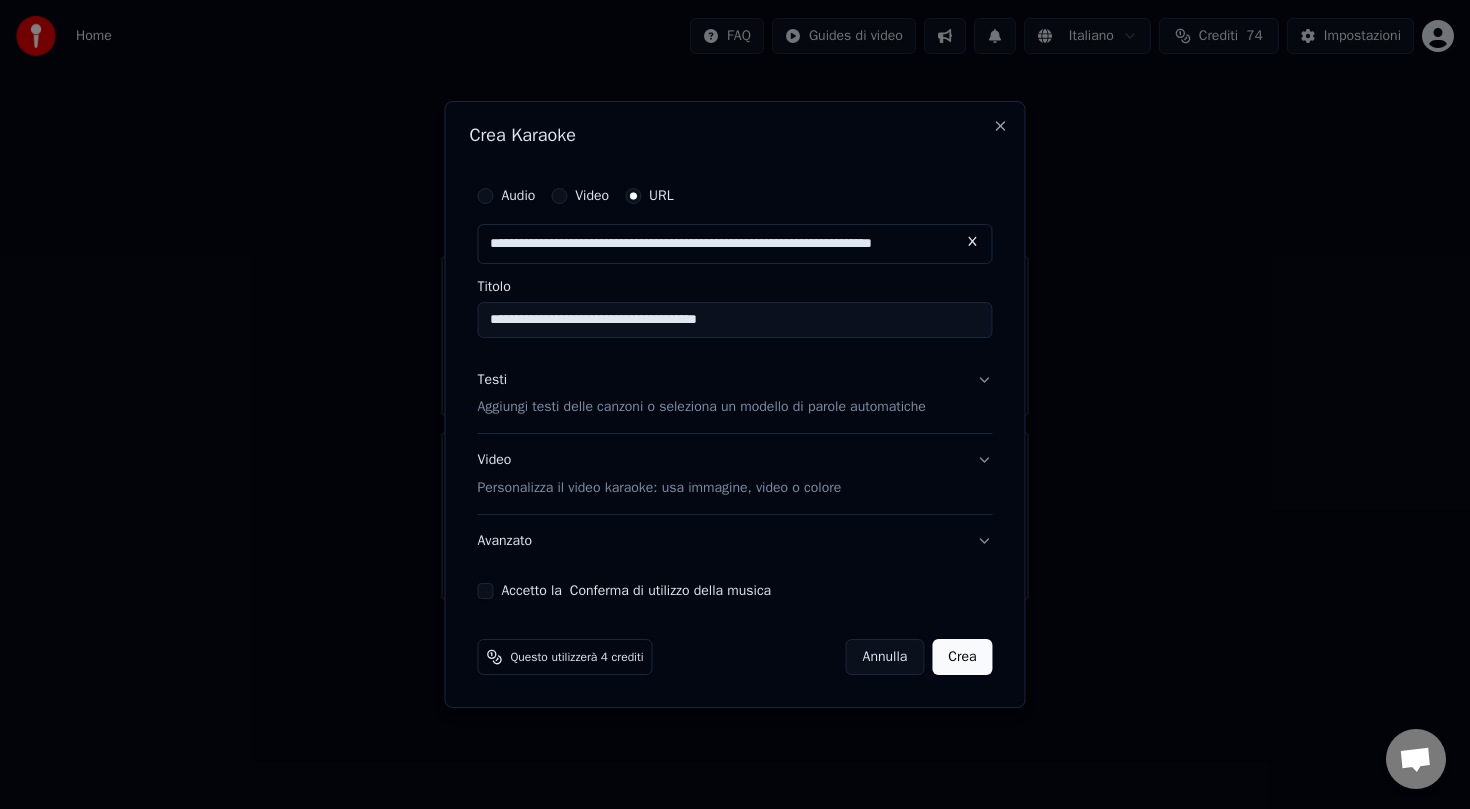 type on "**********" 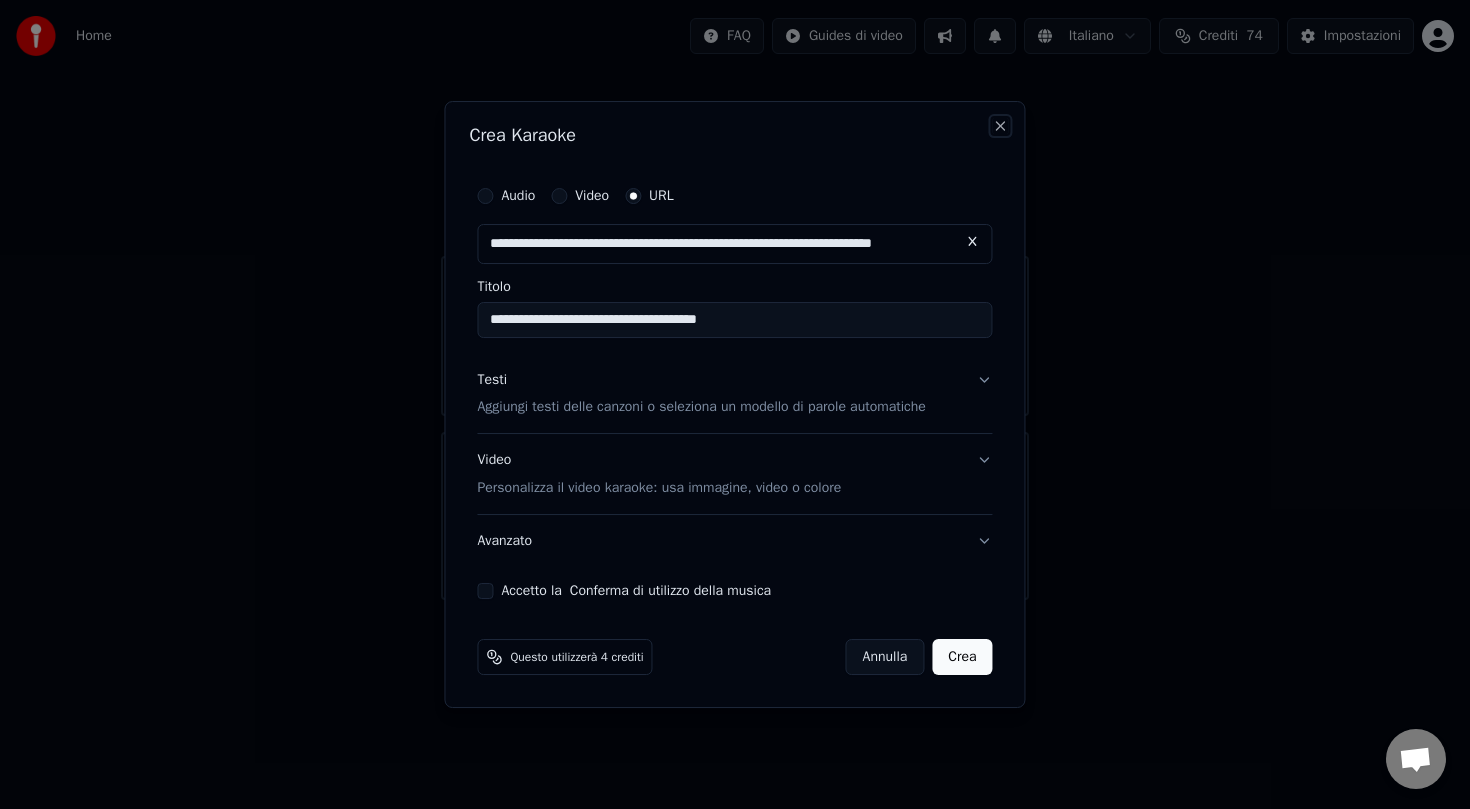 click on "Close" at bounding box center [1001, 126] 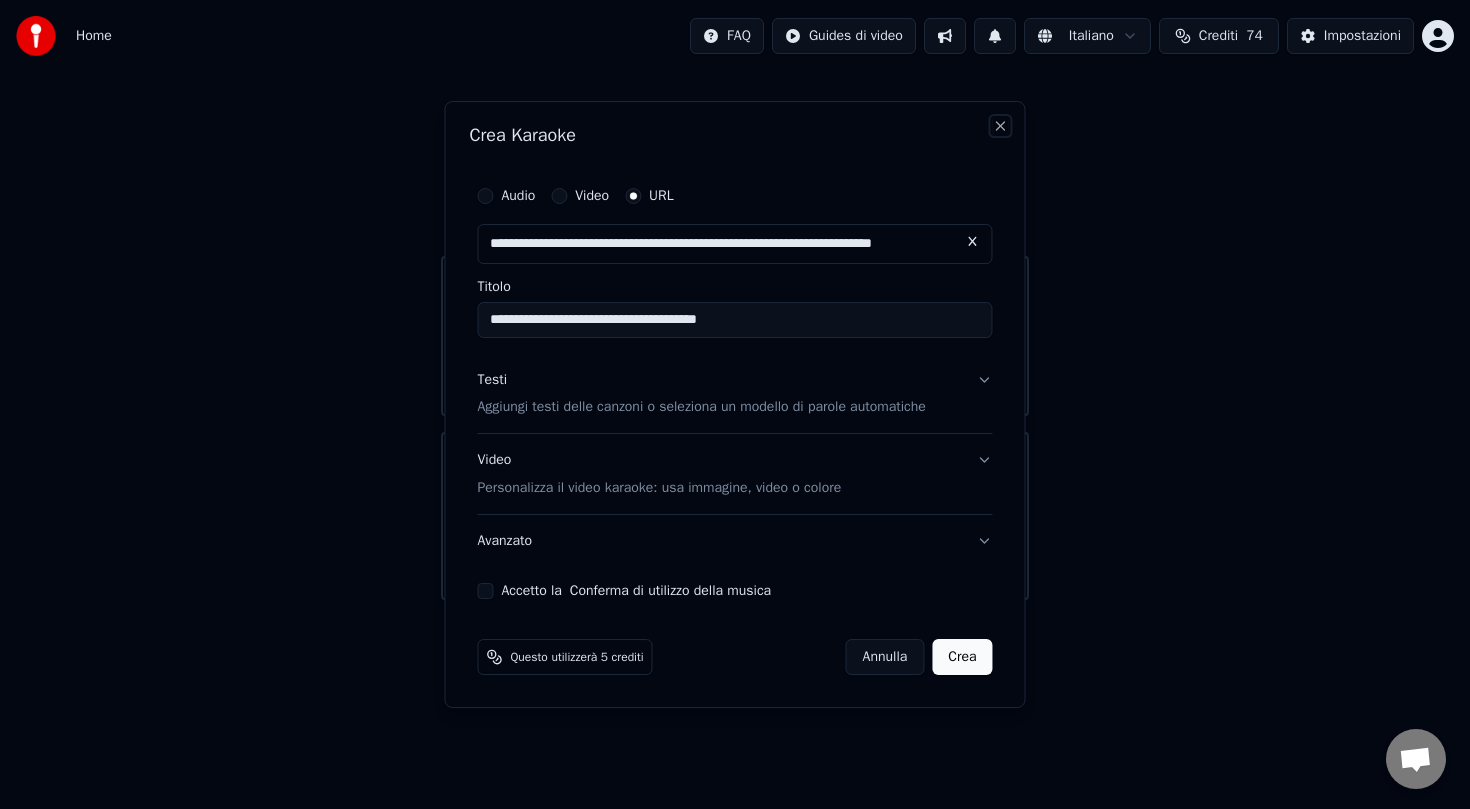 type 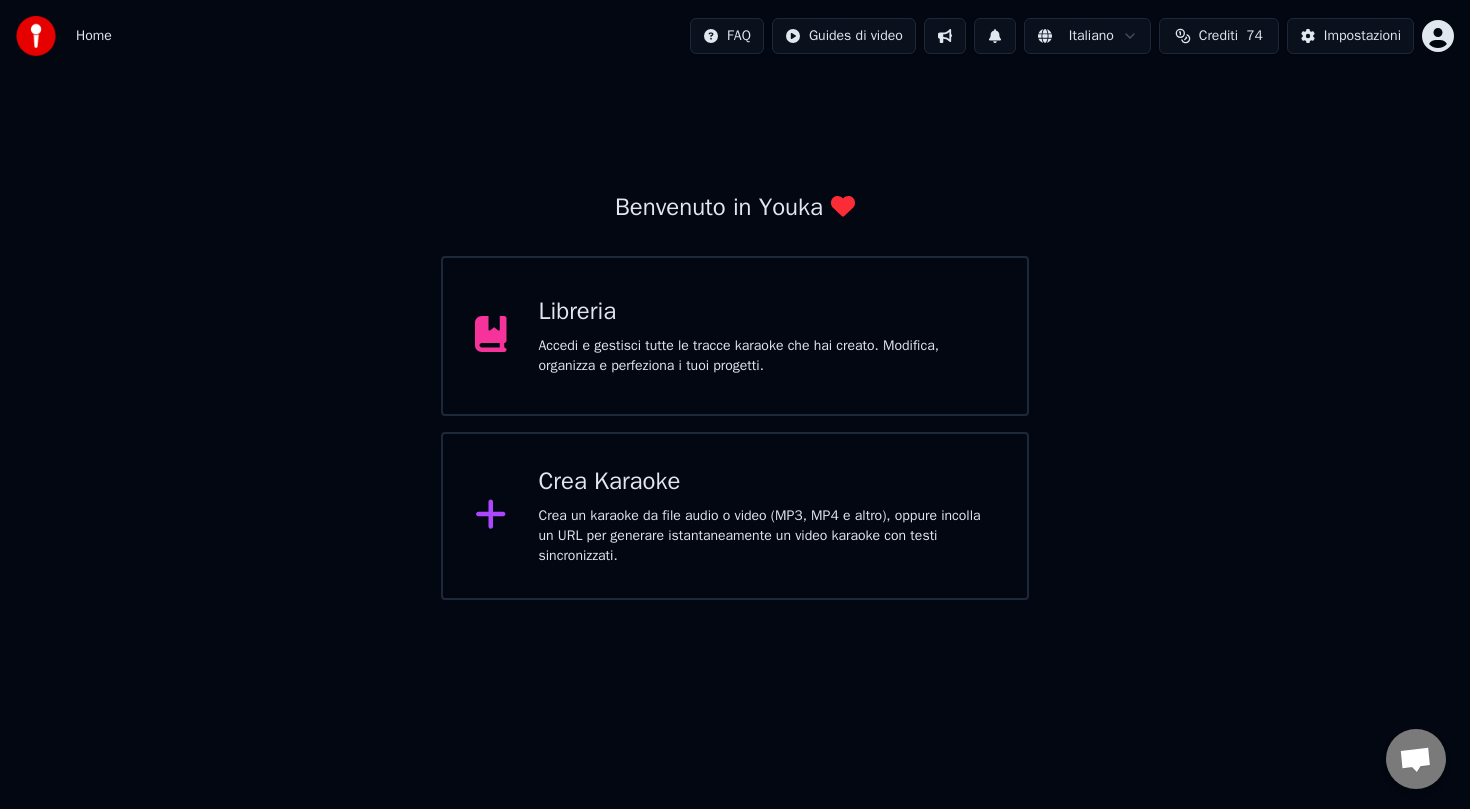 click on "Crea Karaoke Crea un karaoke da file audio o video (MP3, MP4 e altro), oppure incolla un URL per generare istantaneamente un video karaoke con testi sincronizzati." at bounding box center [735, 516] 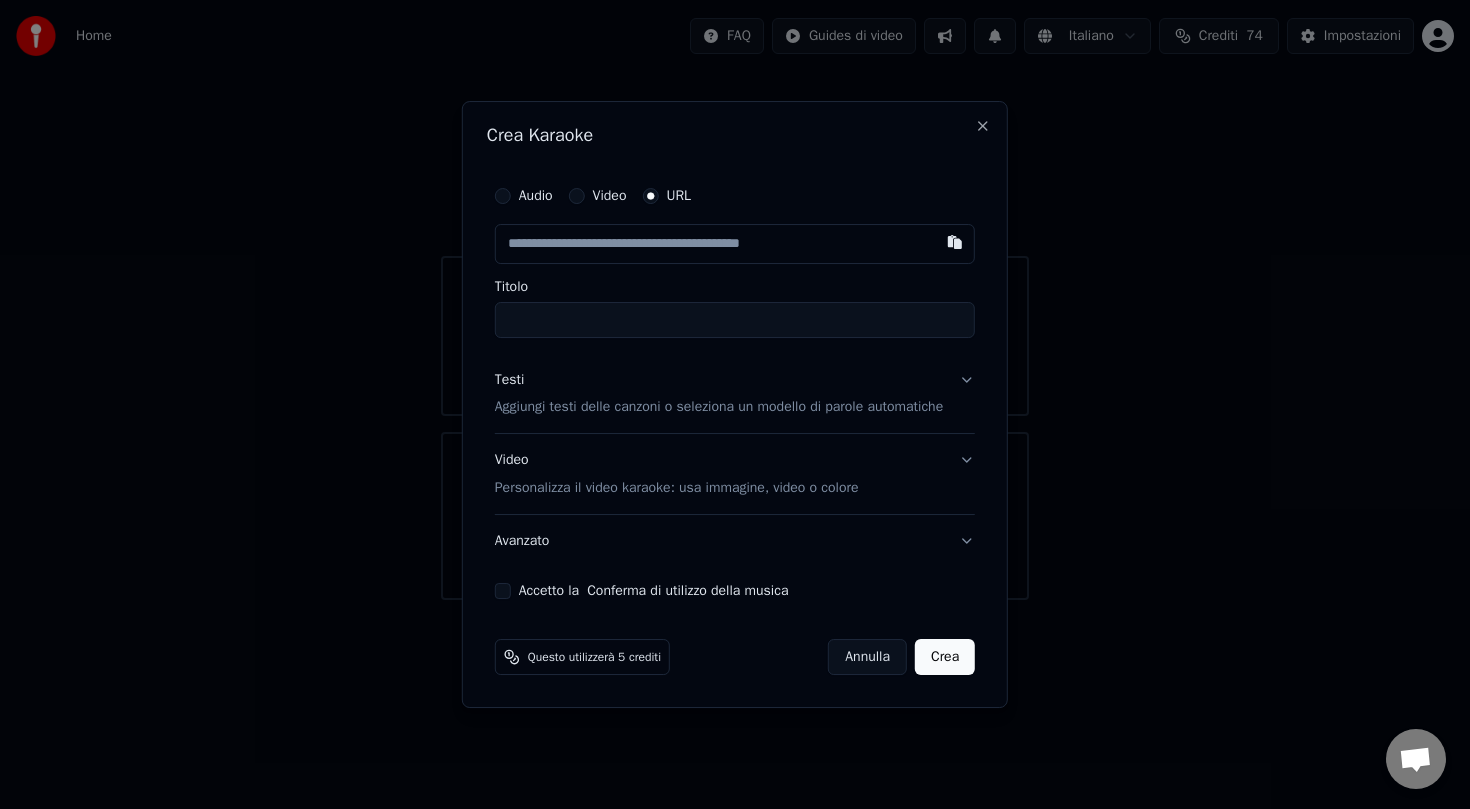 type on "**********" 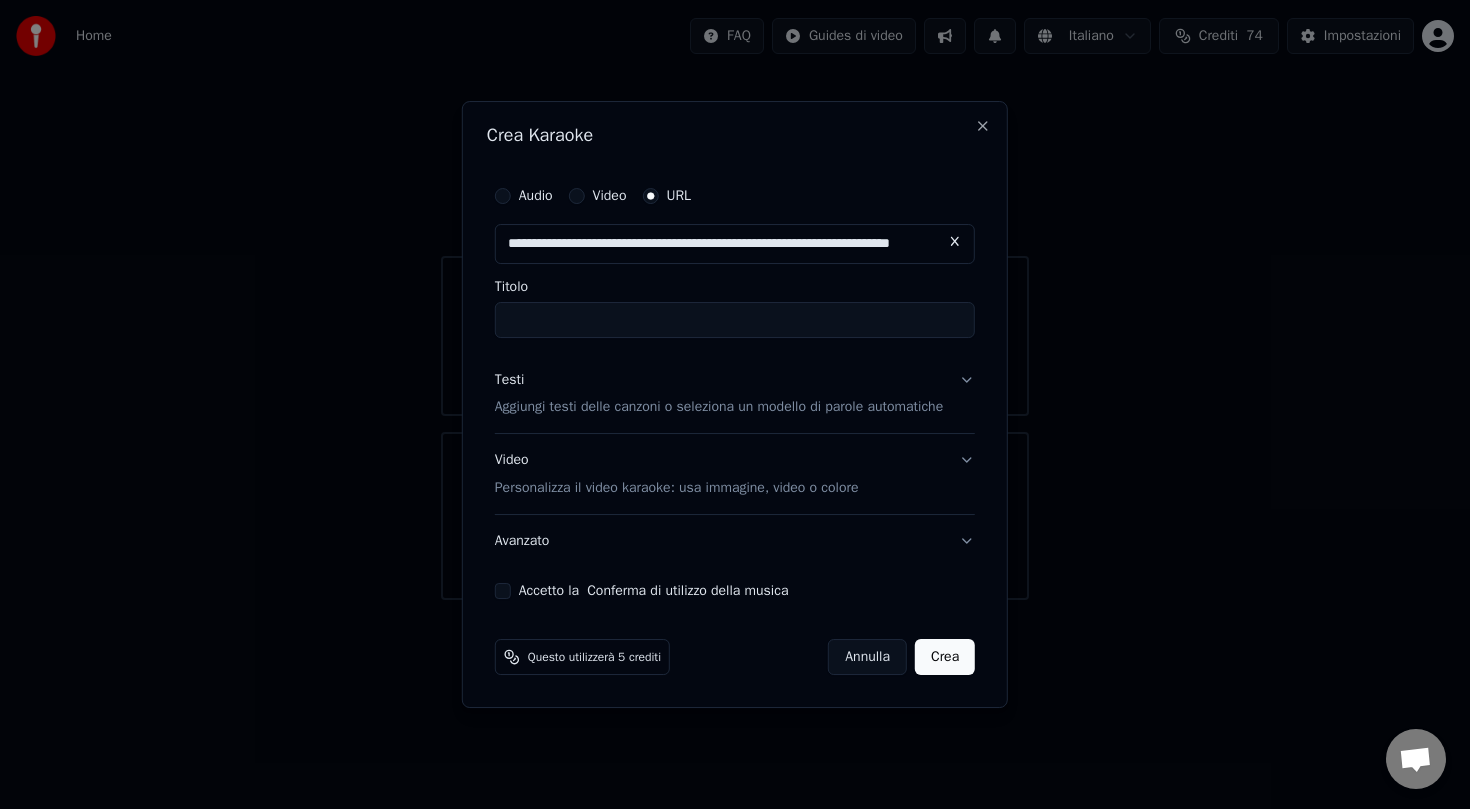 scroll, scrollTop: 0, scrollLeft: 38, axis: horizontal 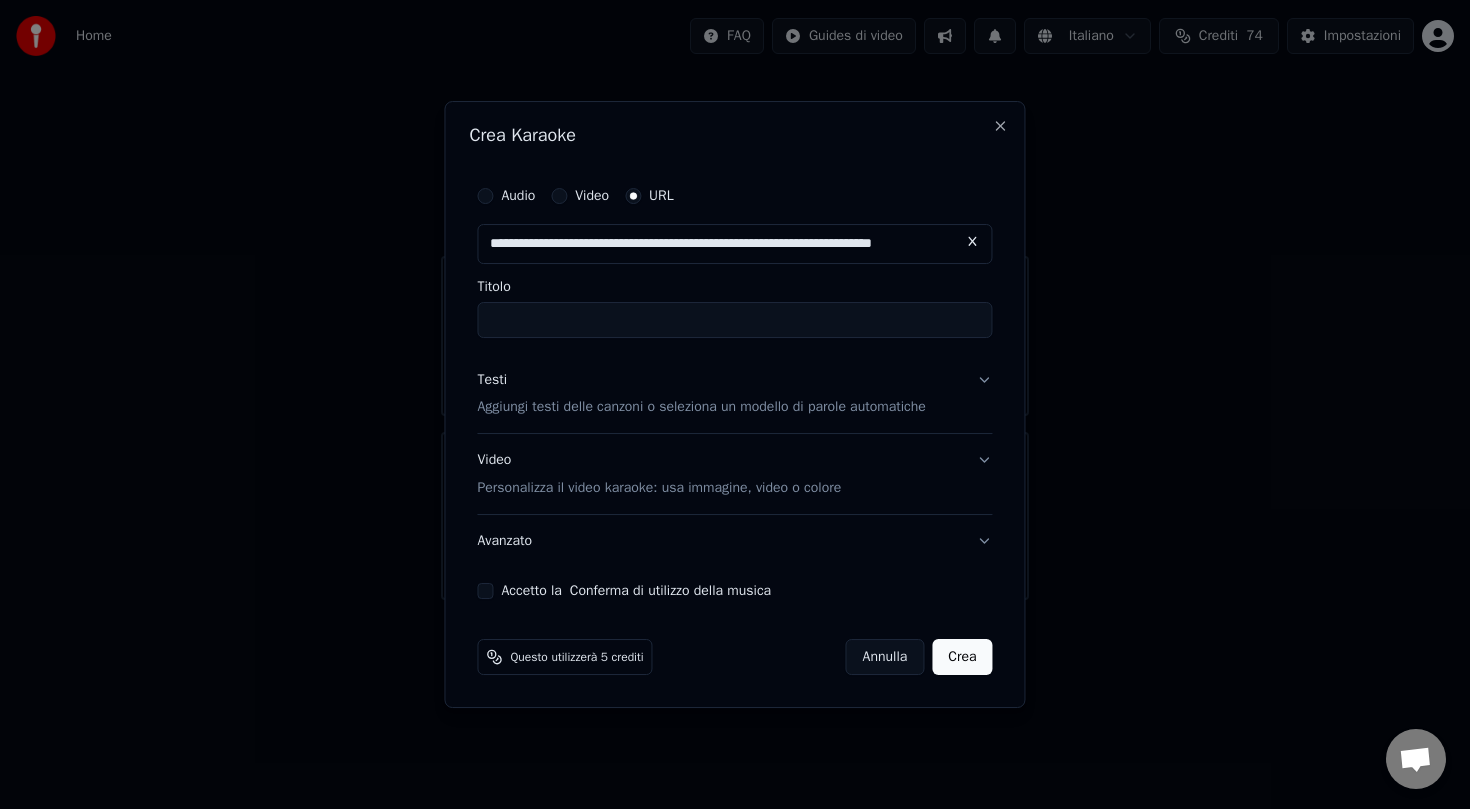 type on "**********" 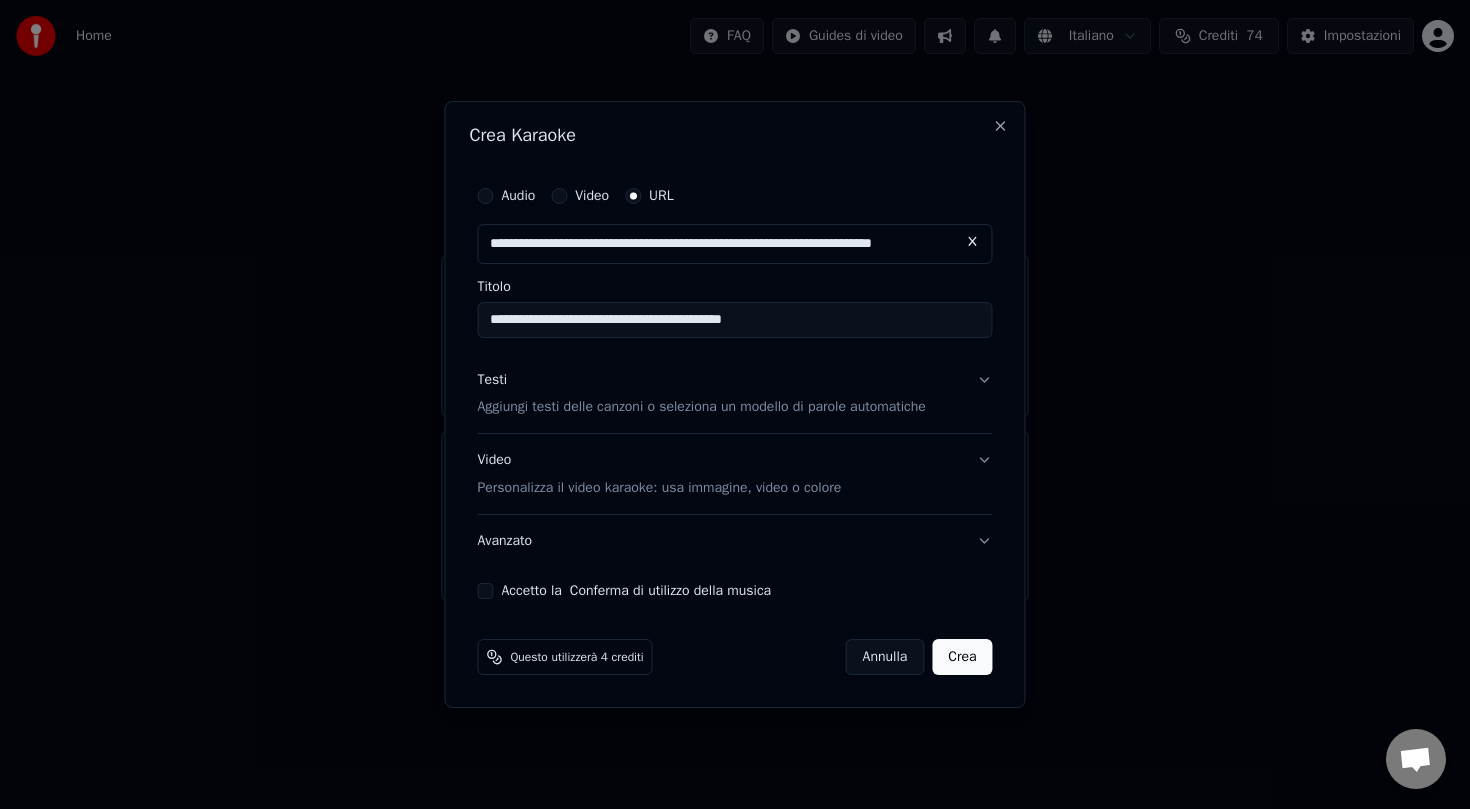 type on "**********" 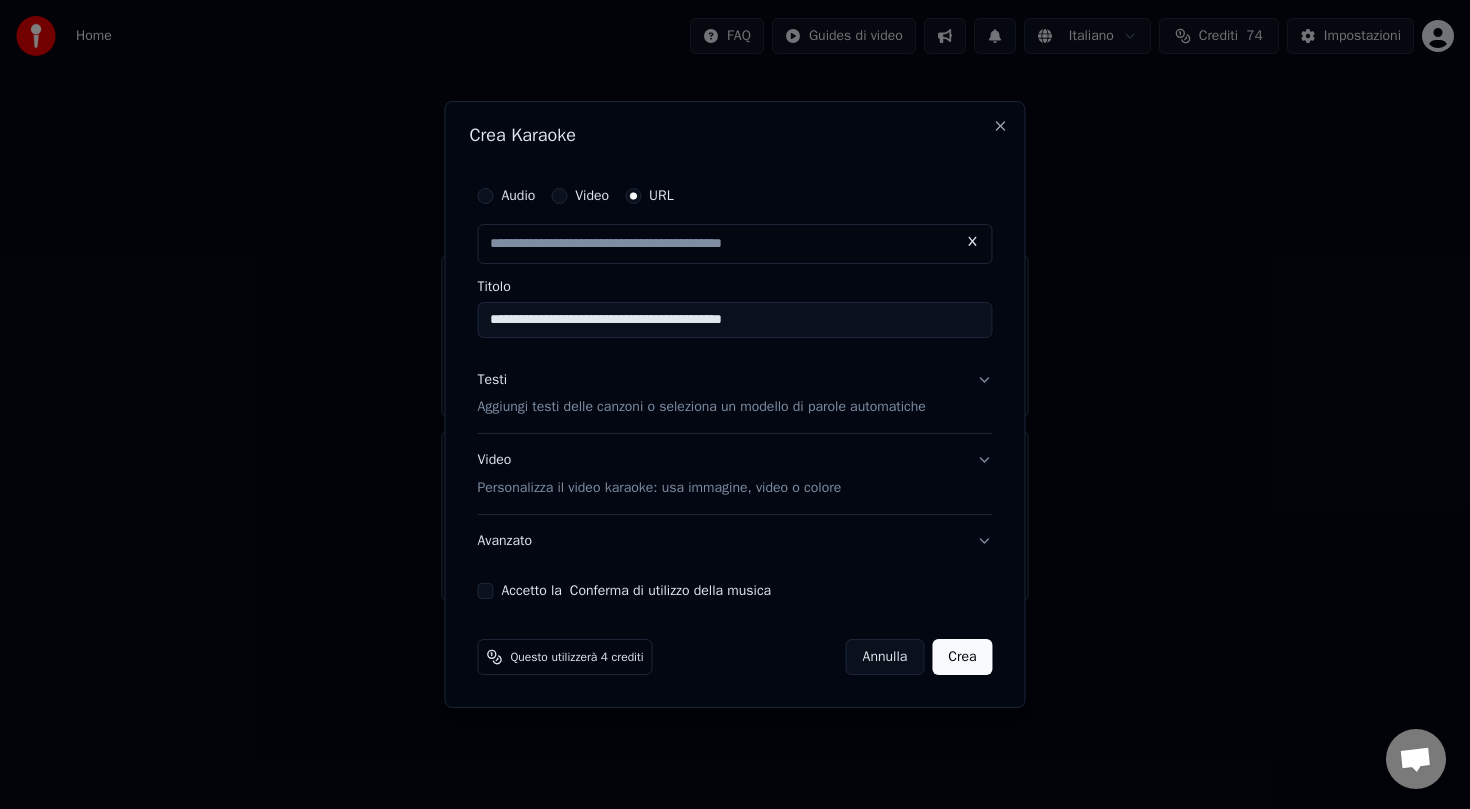 scroll, scrollTop: 0, scrollLeft: 0, axis: both 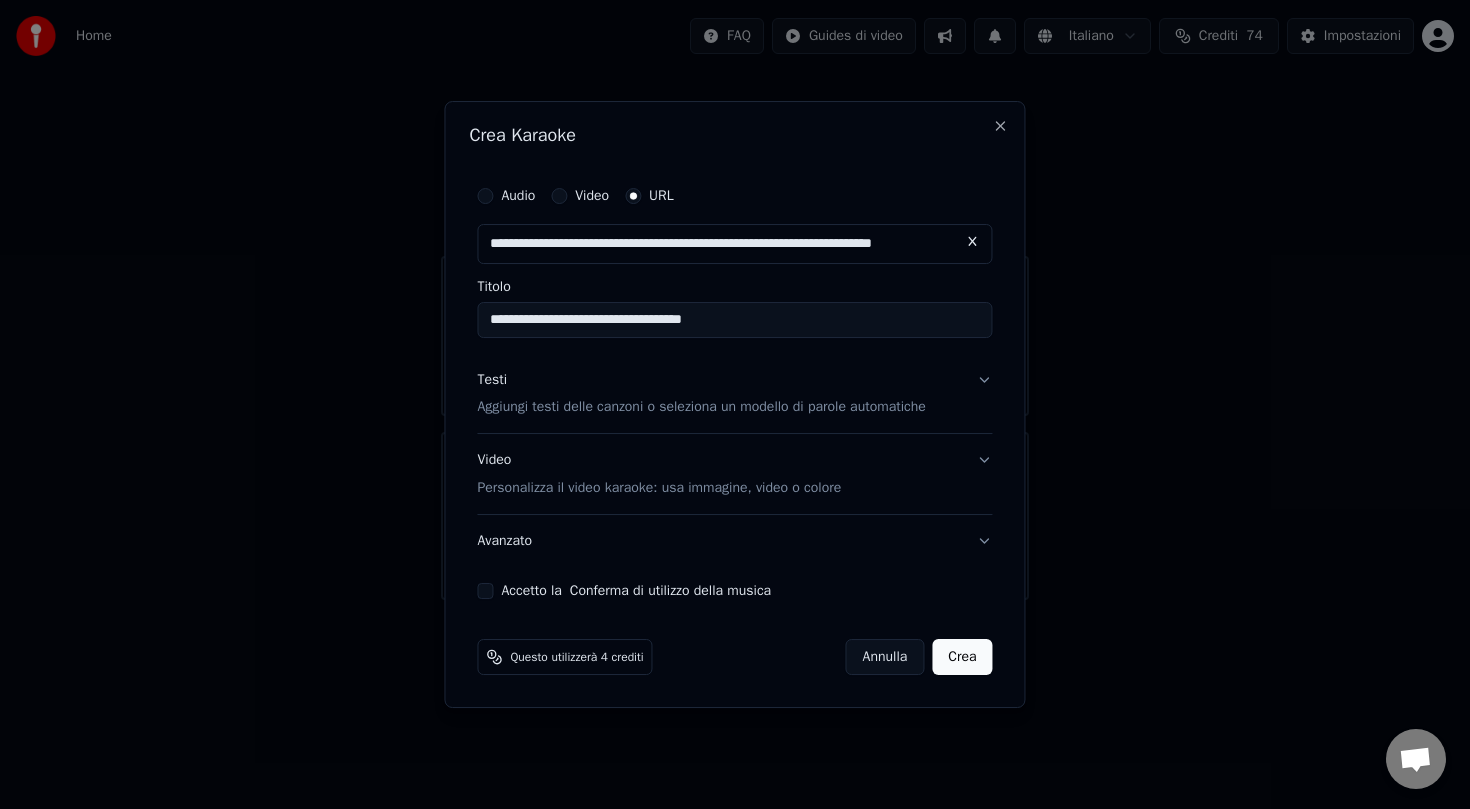 type on "**********" 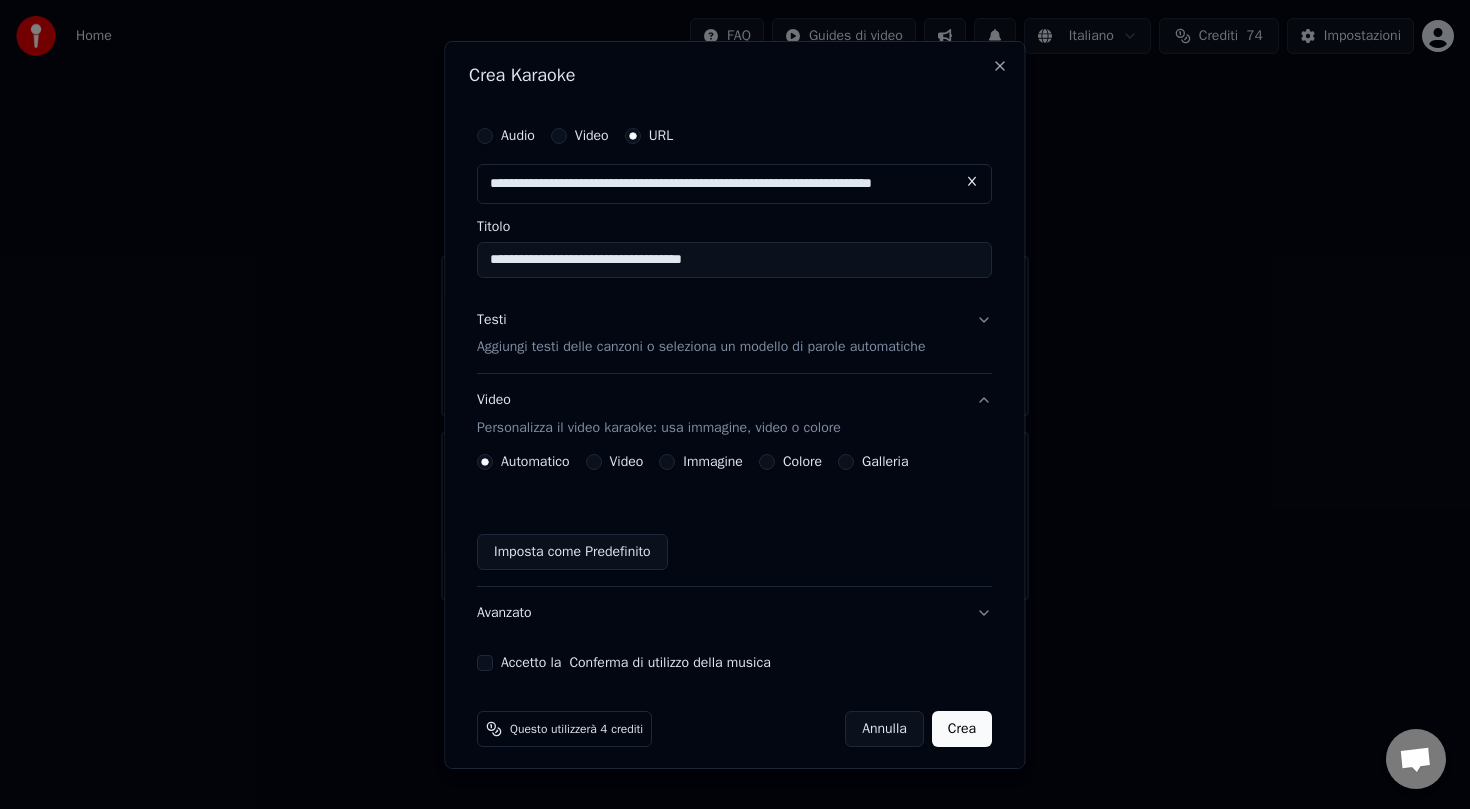click on "Immagine" at bounding box center (668, 462) 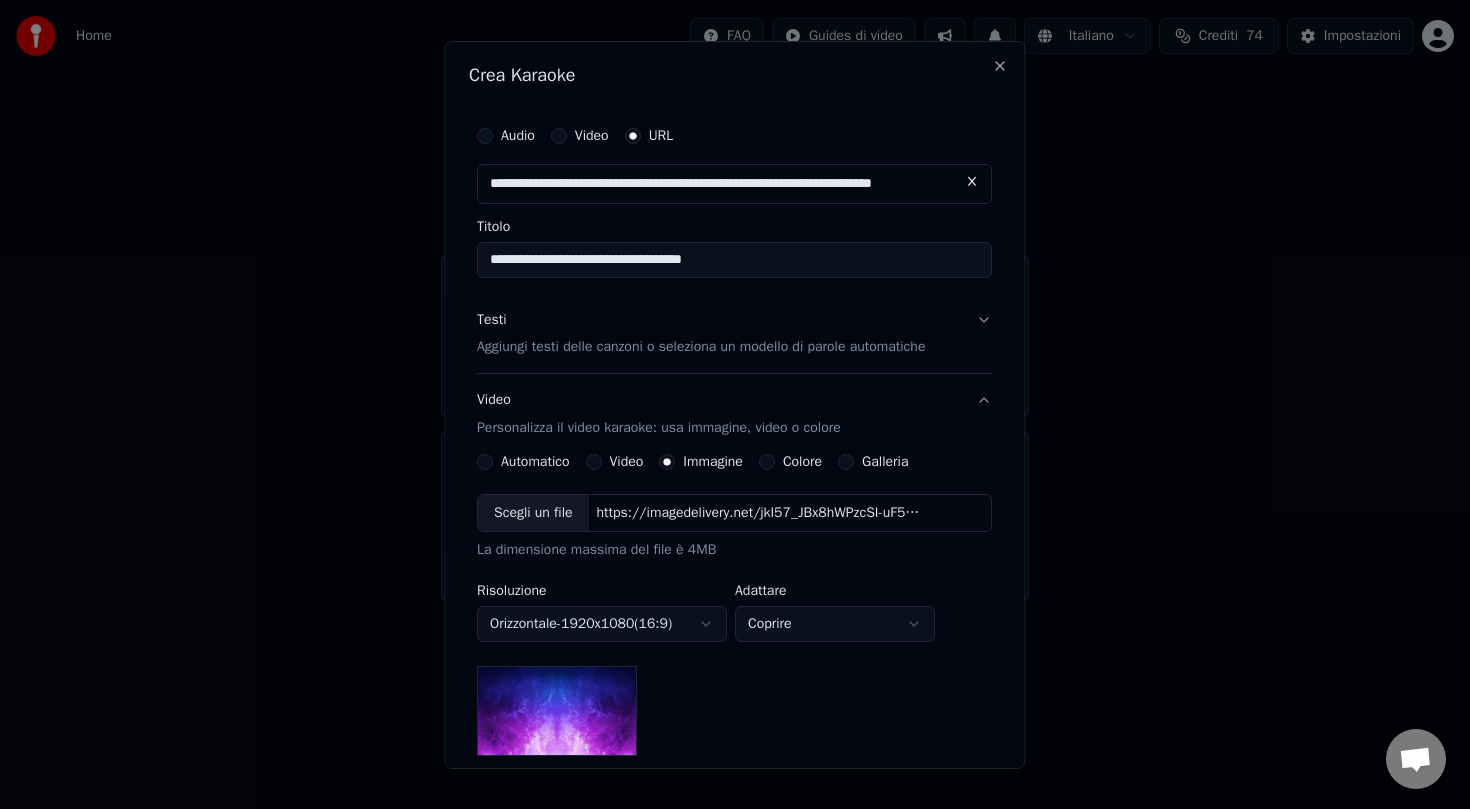 click on "Scegli un file" at bounding box center [533, 513] 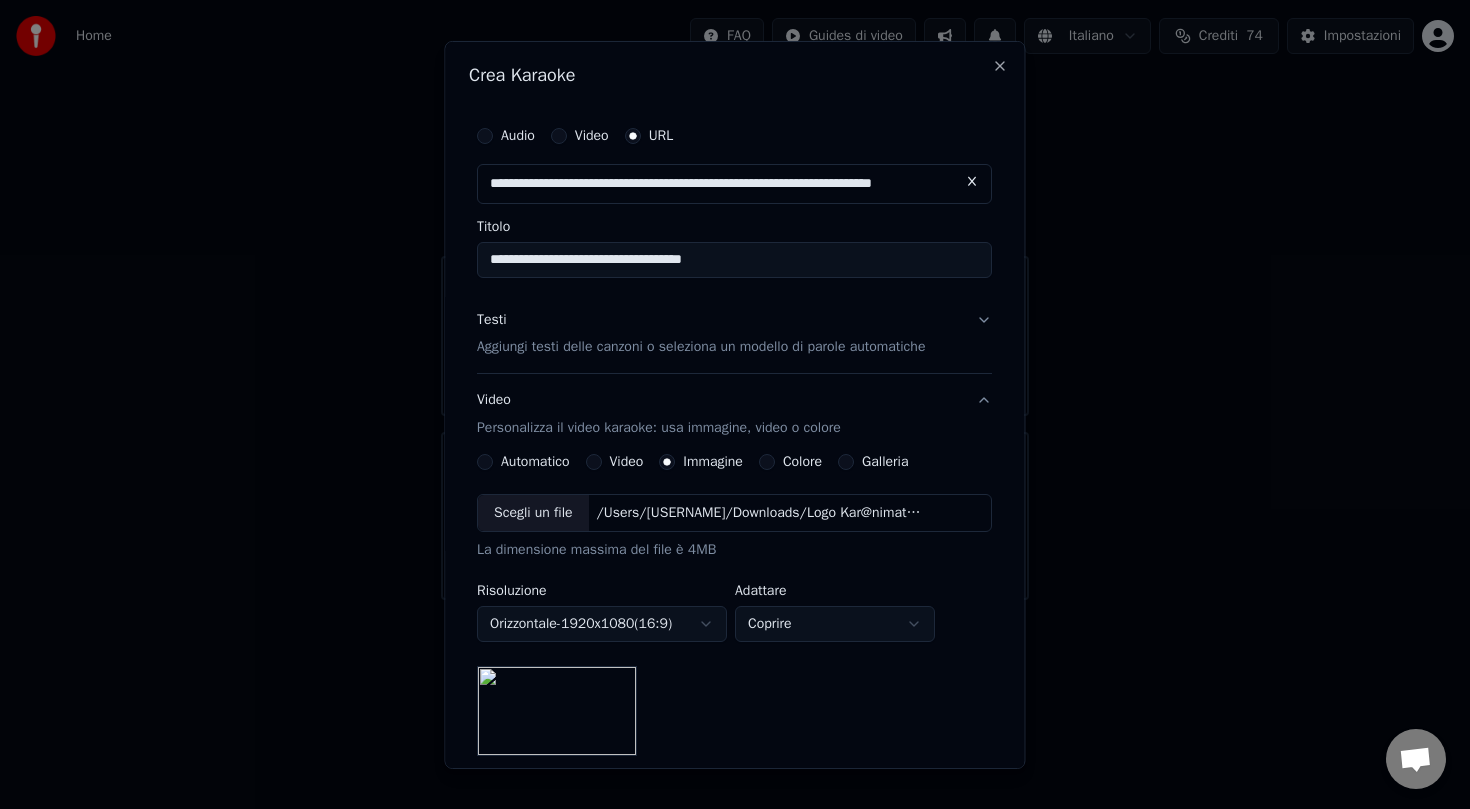 click on "**********" at bounding box center (735, 300) 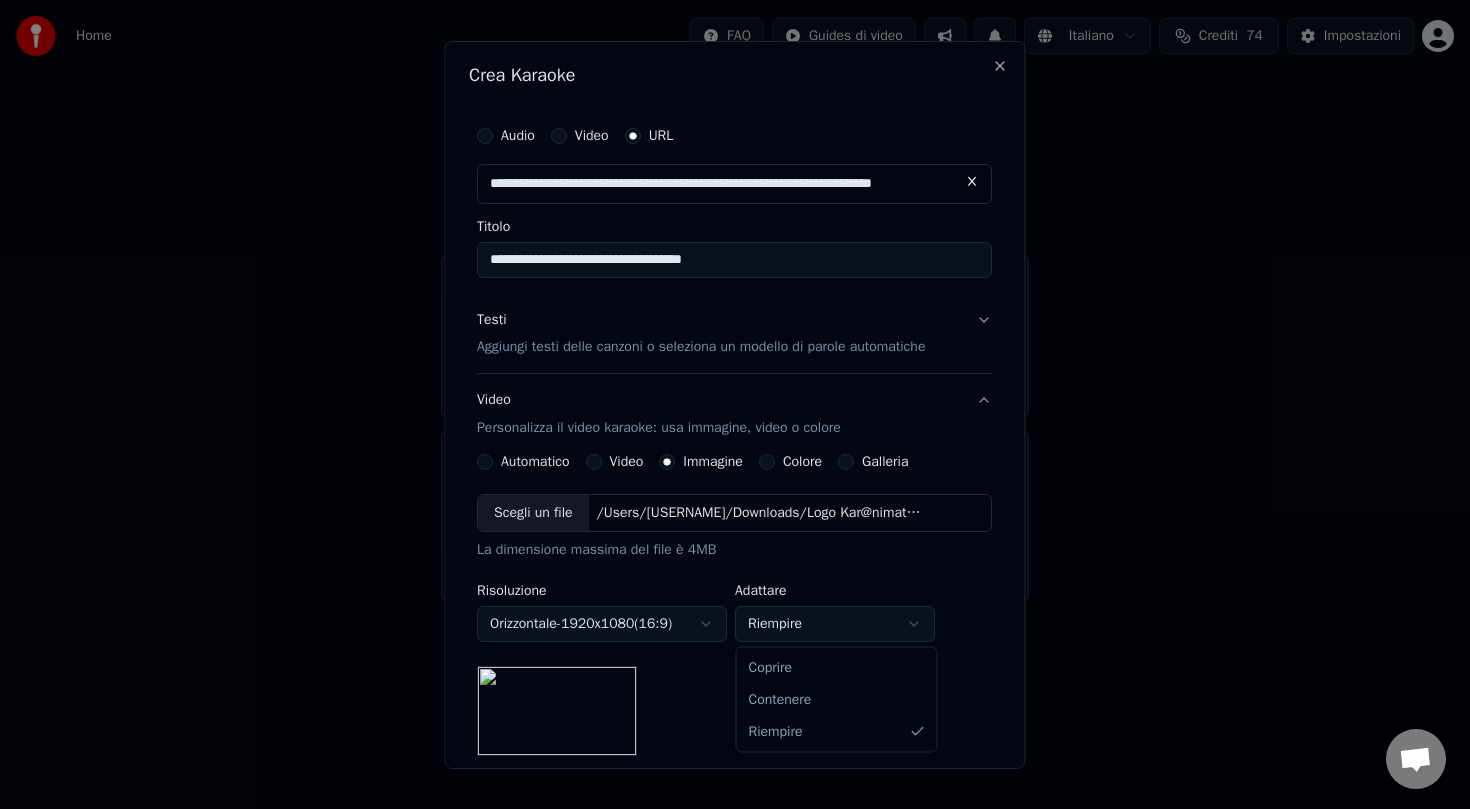 click on "**********" at bounding box center (735, 300) 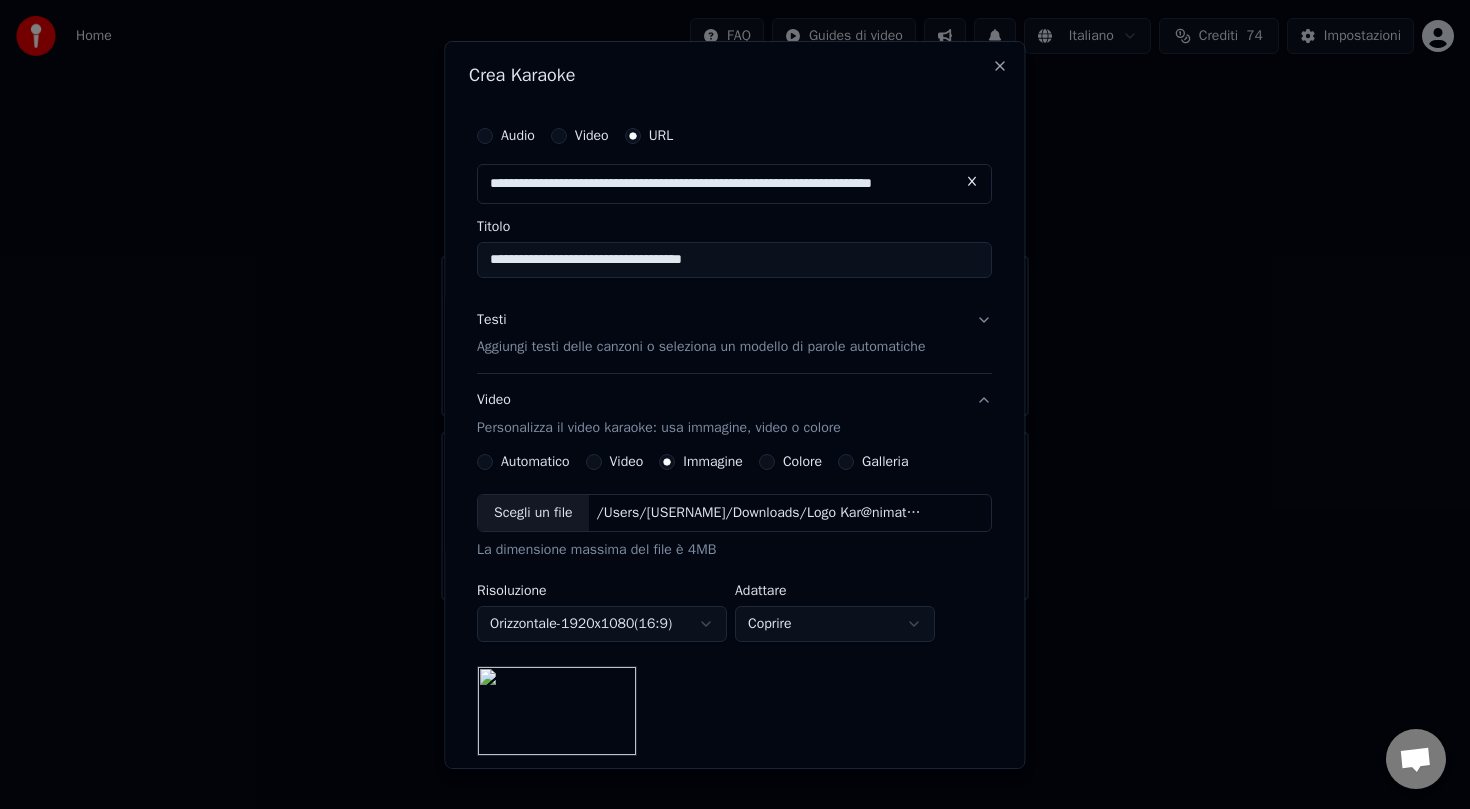 click on "Immagine" at bounding box center (702, 462) 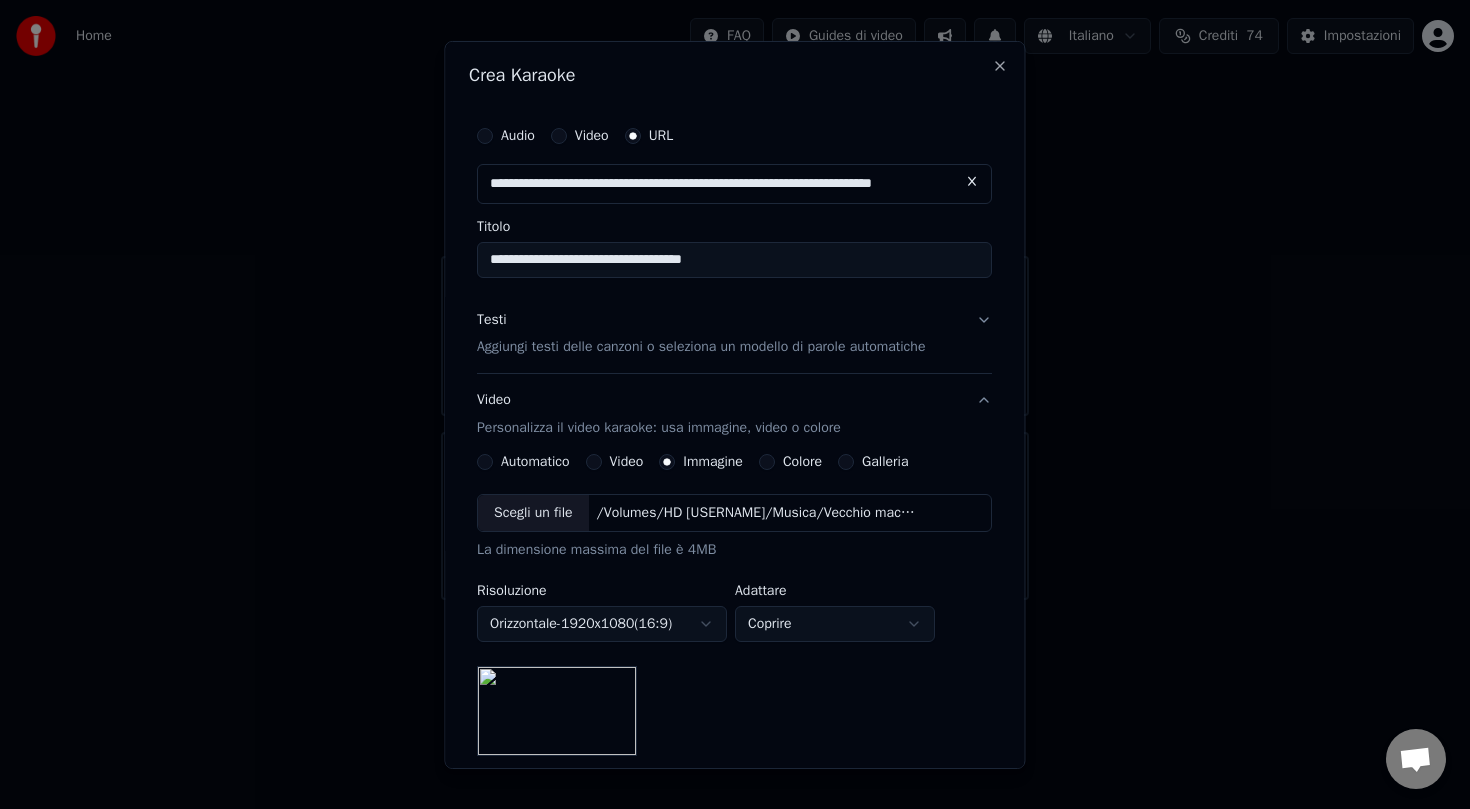 click on "**********" at bounding box center [735, 300] 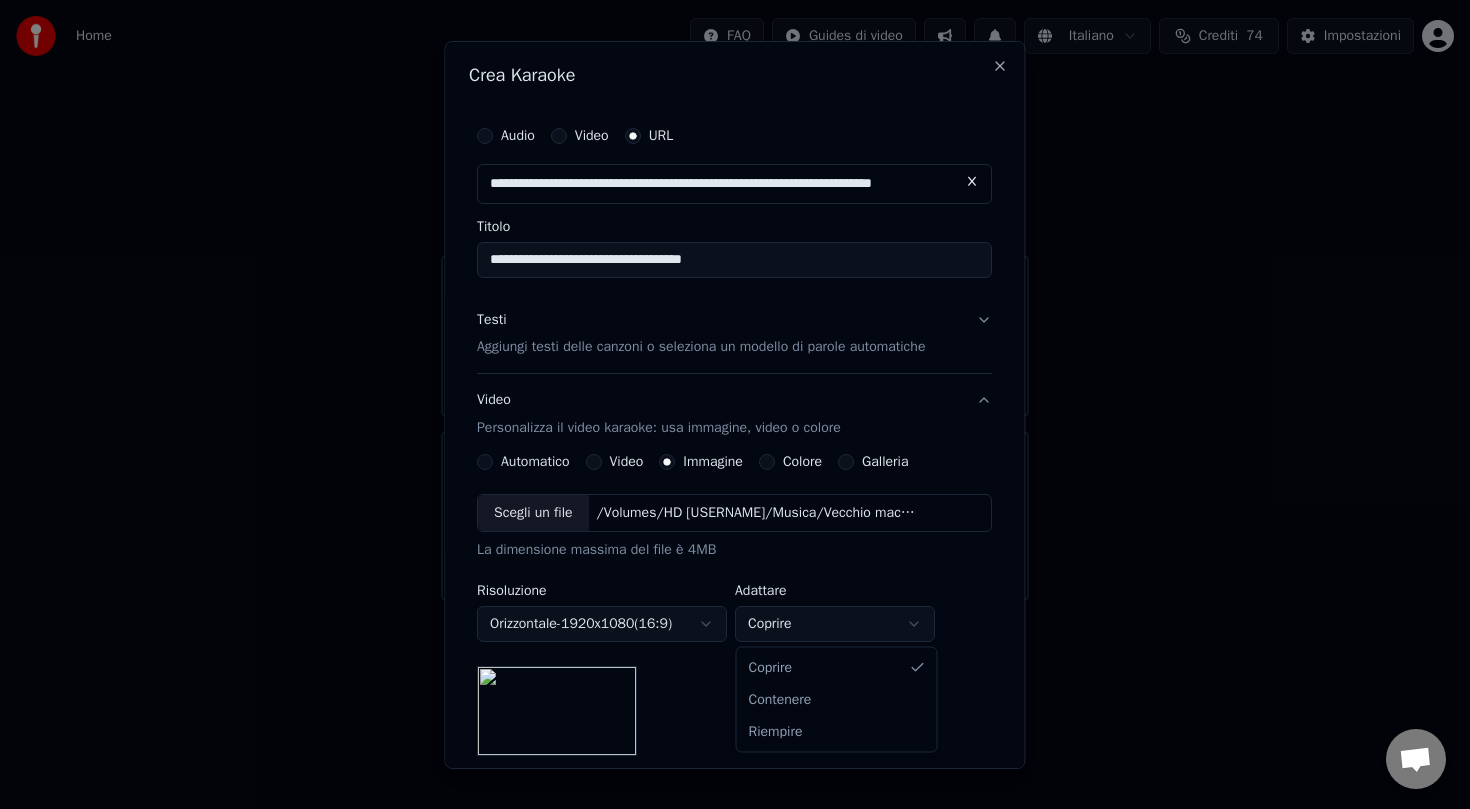 select on "*******" 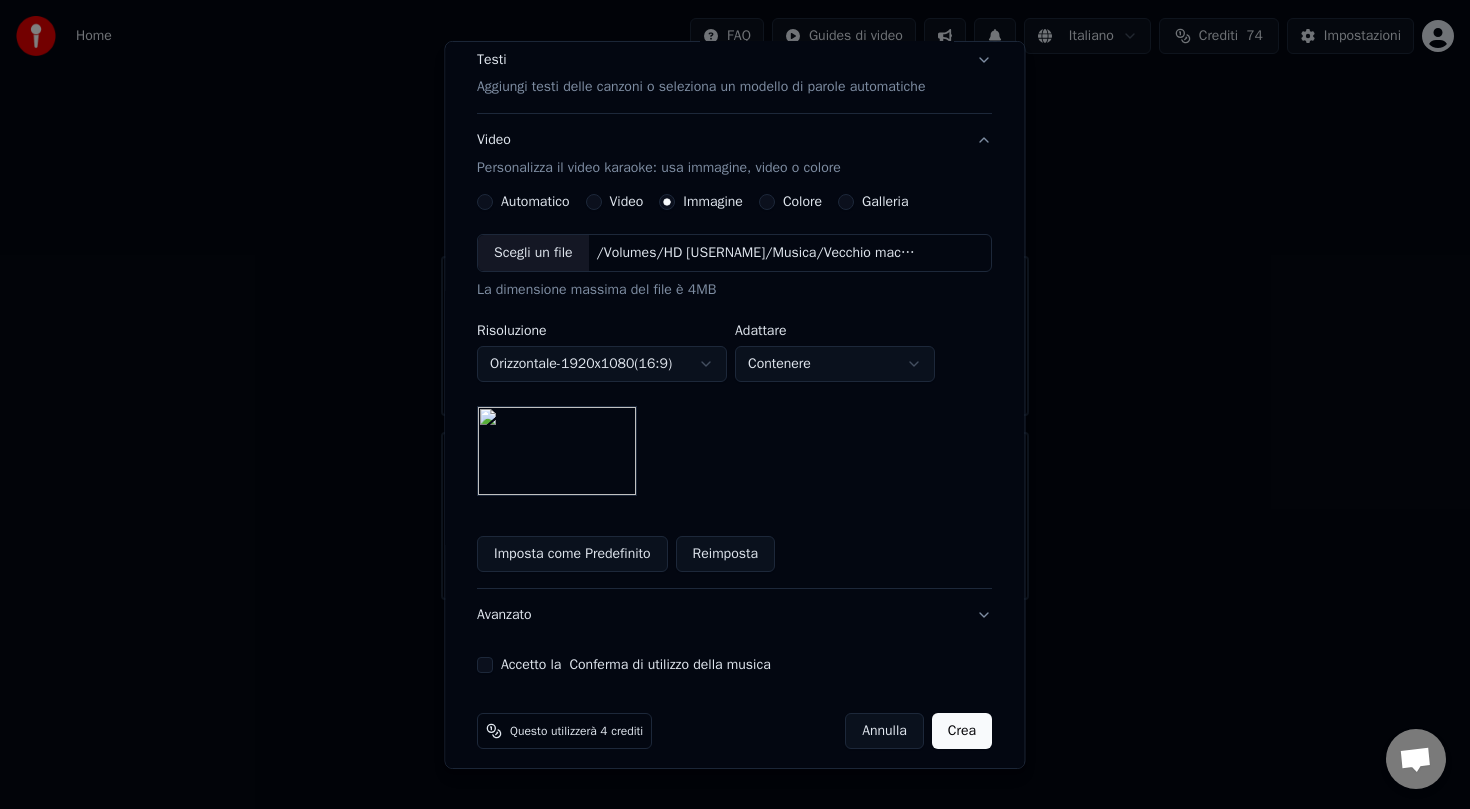 scroll, scrollTop: 0, scrollLeft: 0, axis: both 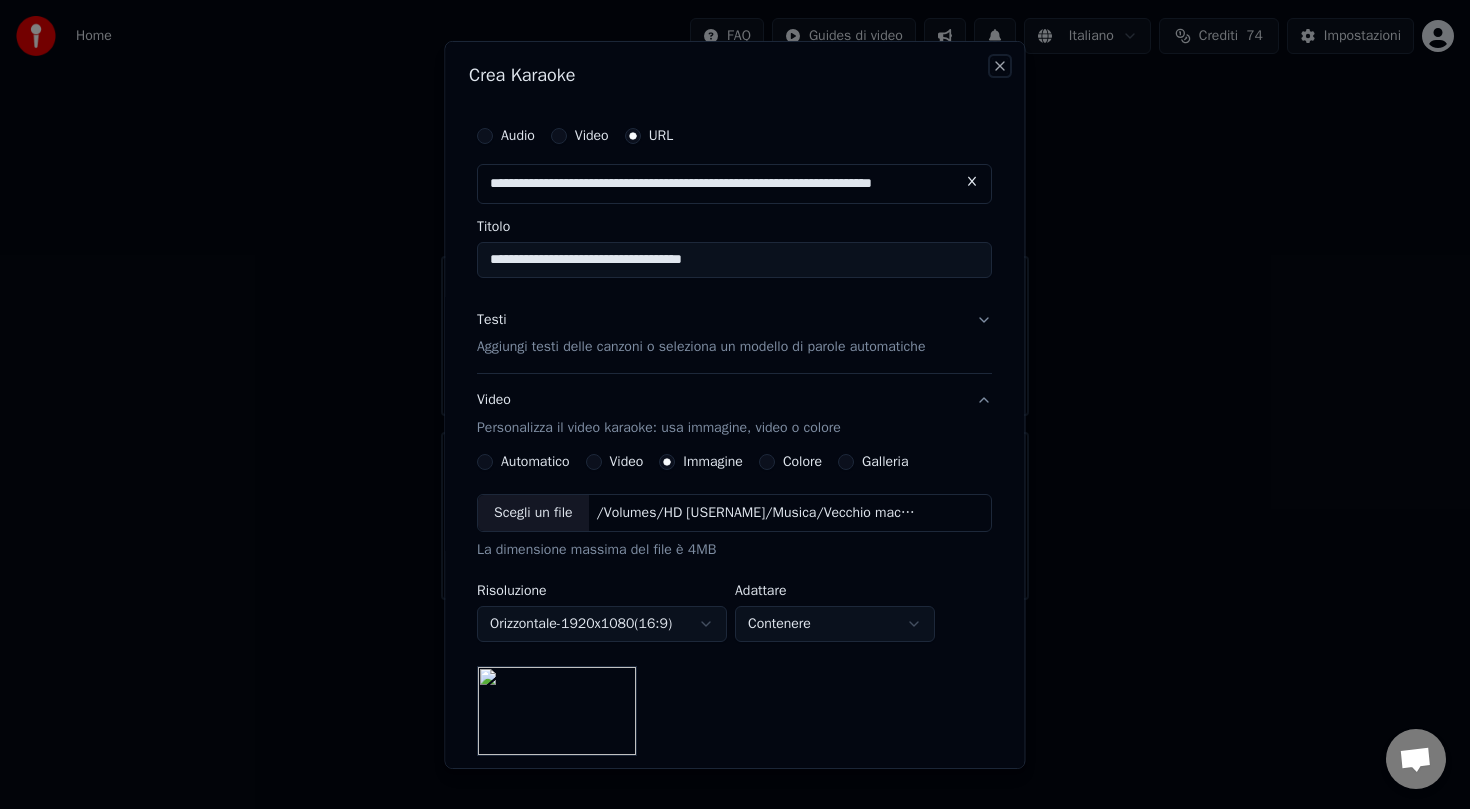 click on "Close" at bounding box center (1001, 65) 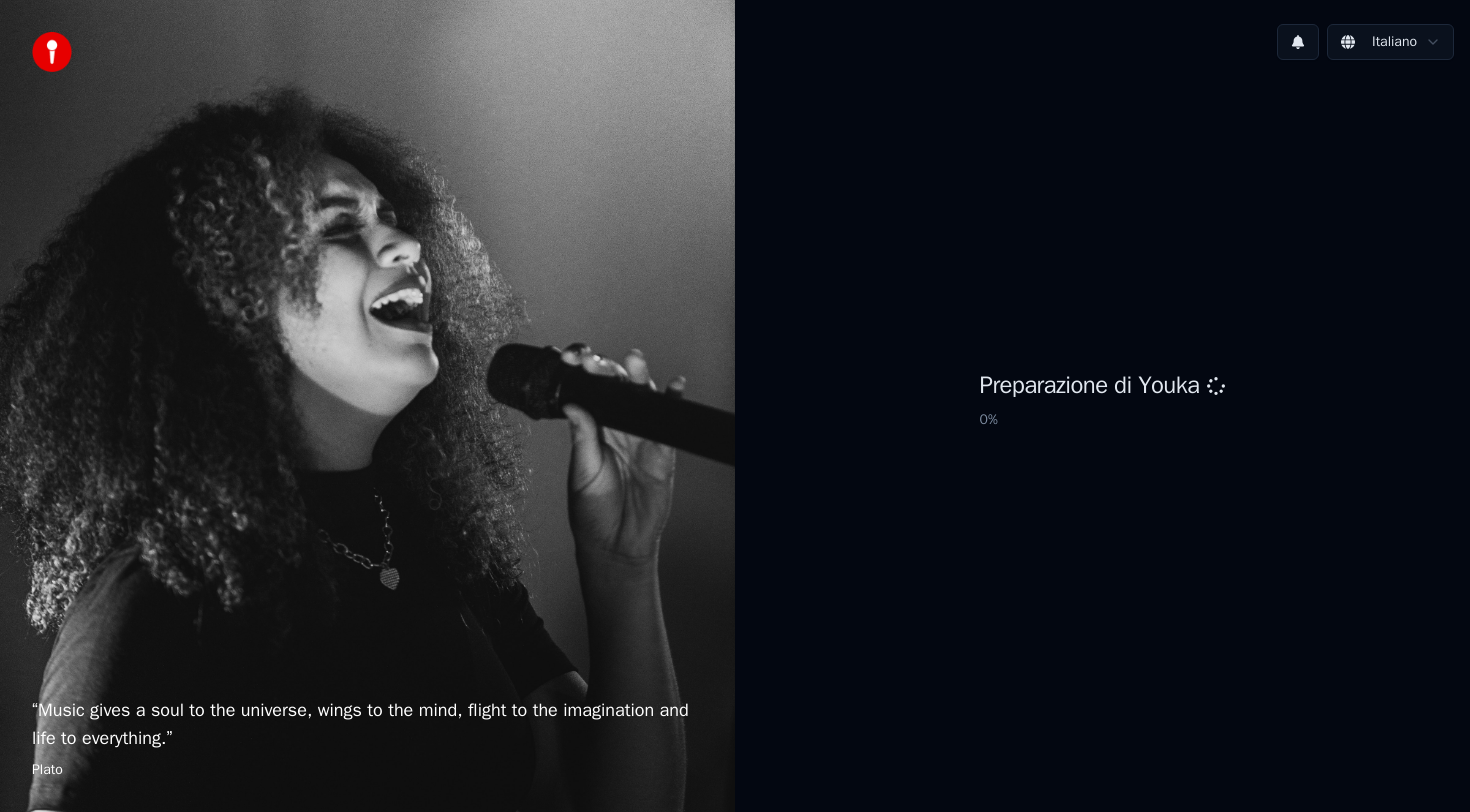 scroll, scrollTop: 0, scrollLeft: 0, axis: both 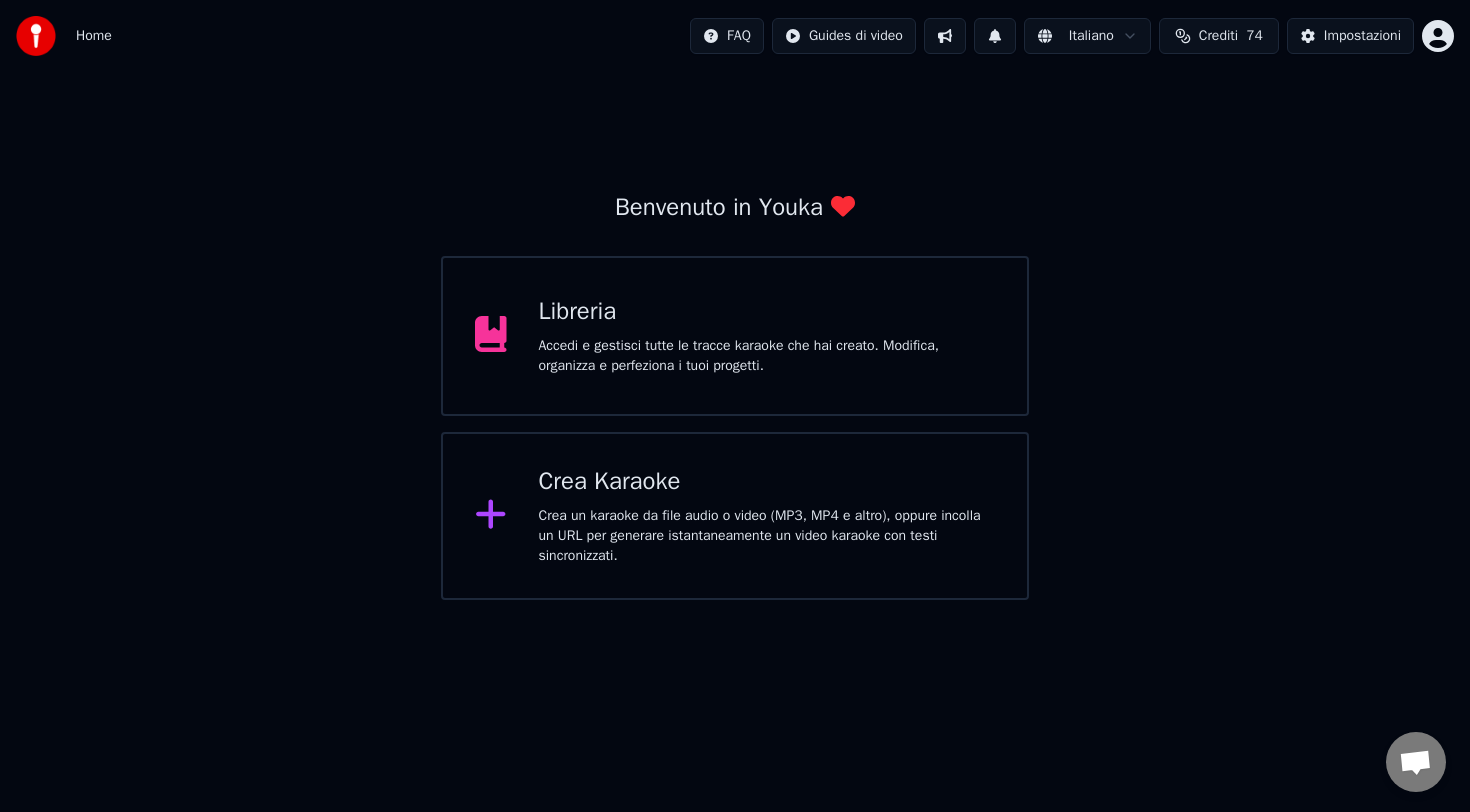 click on "Crea Karaoke Crea un karaoke da file audio o video (MP3, MP4 e altro), oppure incolla un URL per generare istantaneamente un video karaoke con testi sincronizzati." at bounding box center [735, 516] 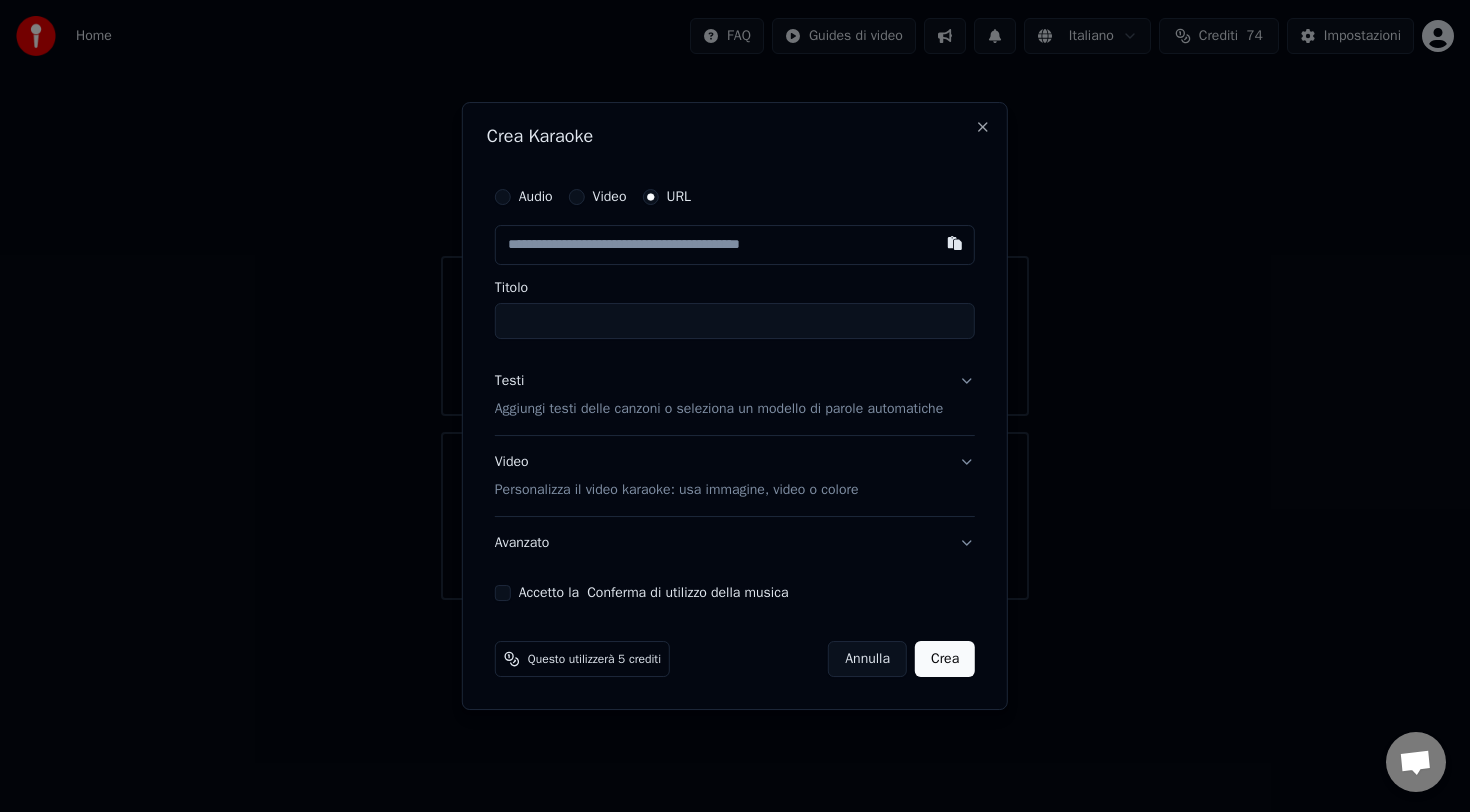 type on "**********" 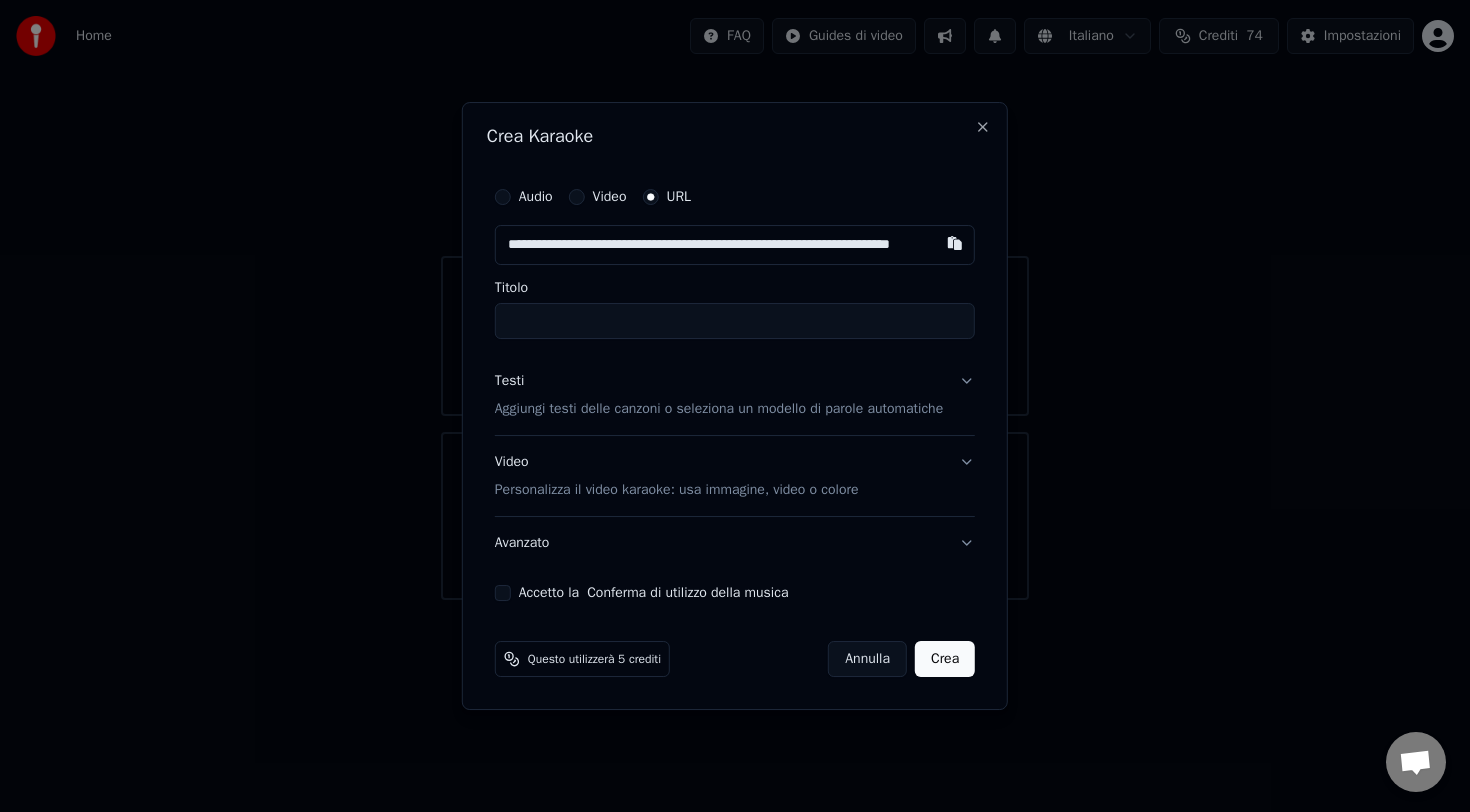 scroll, scrollTop: 0, scrollLeft: 38, axis: horizontal 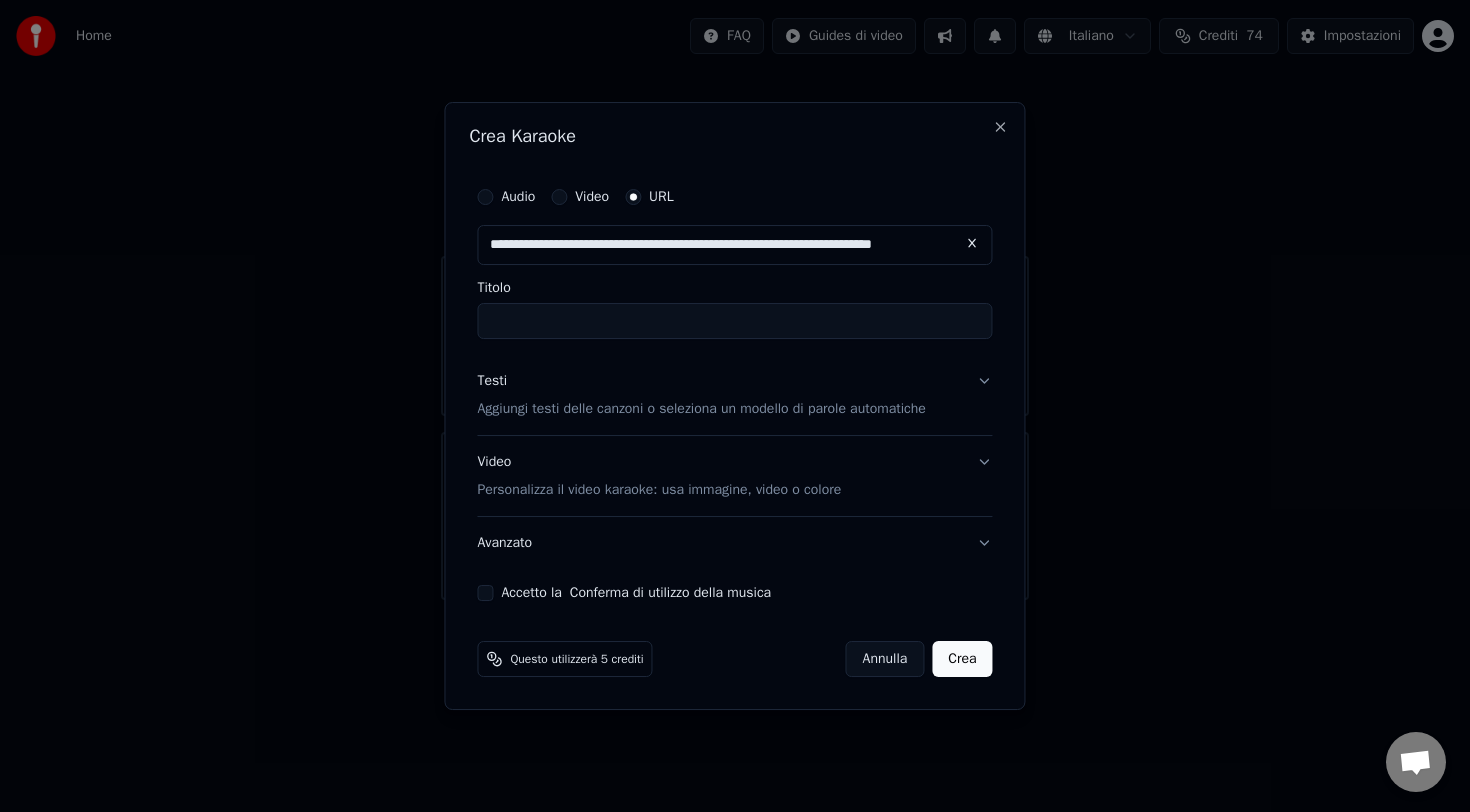 type on "**********" 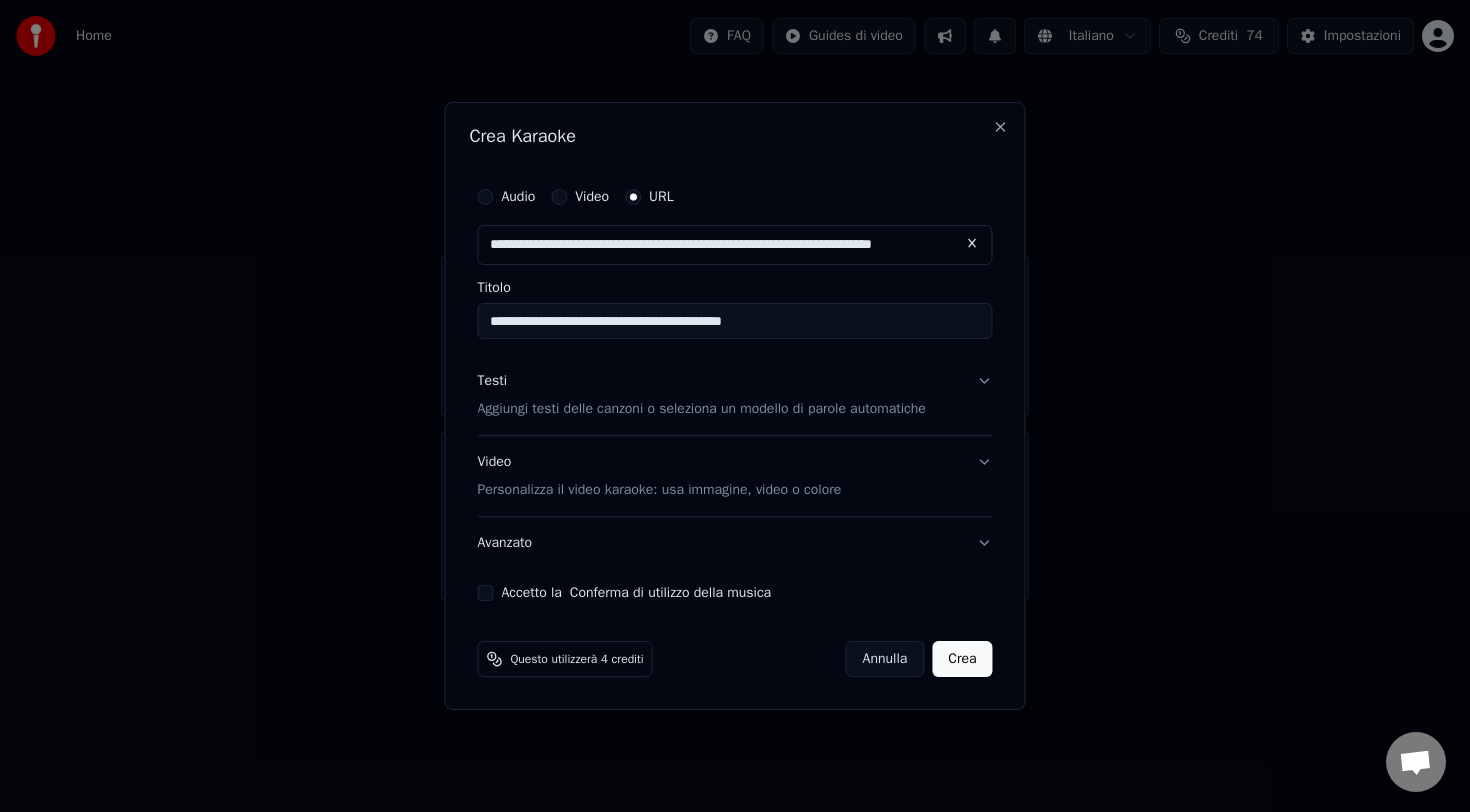 type on "**********" 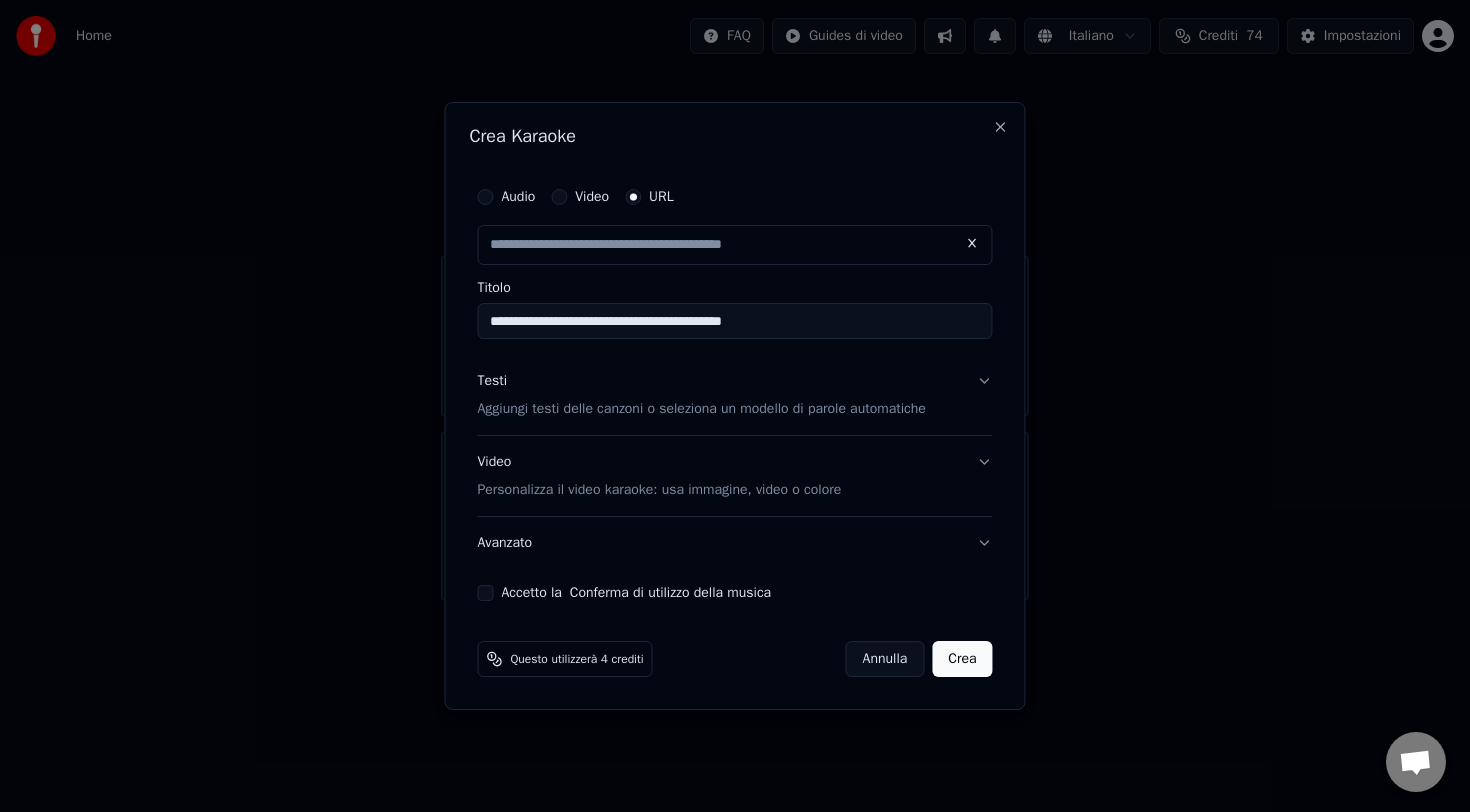 scroll, scrollTop: 0, scrollLeft: 0, axis: both 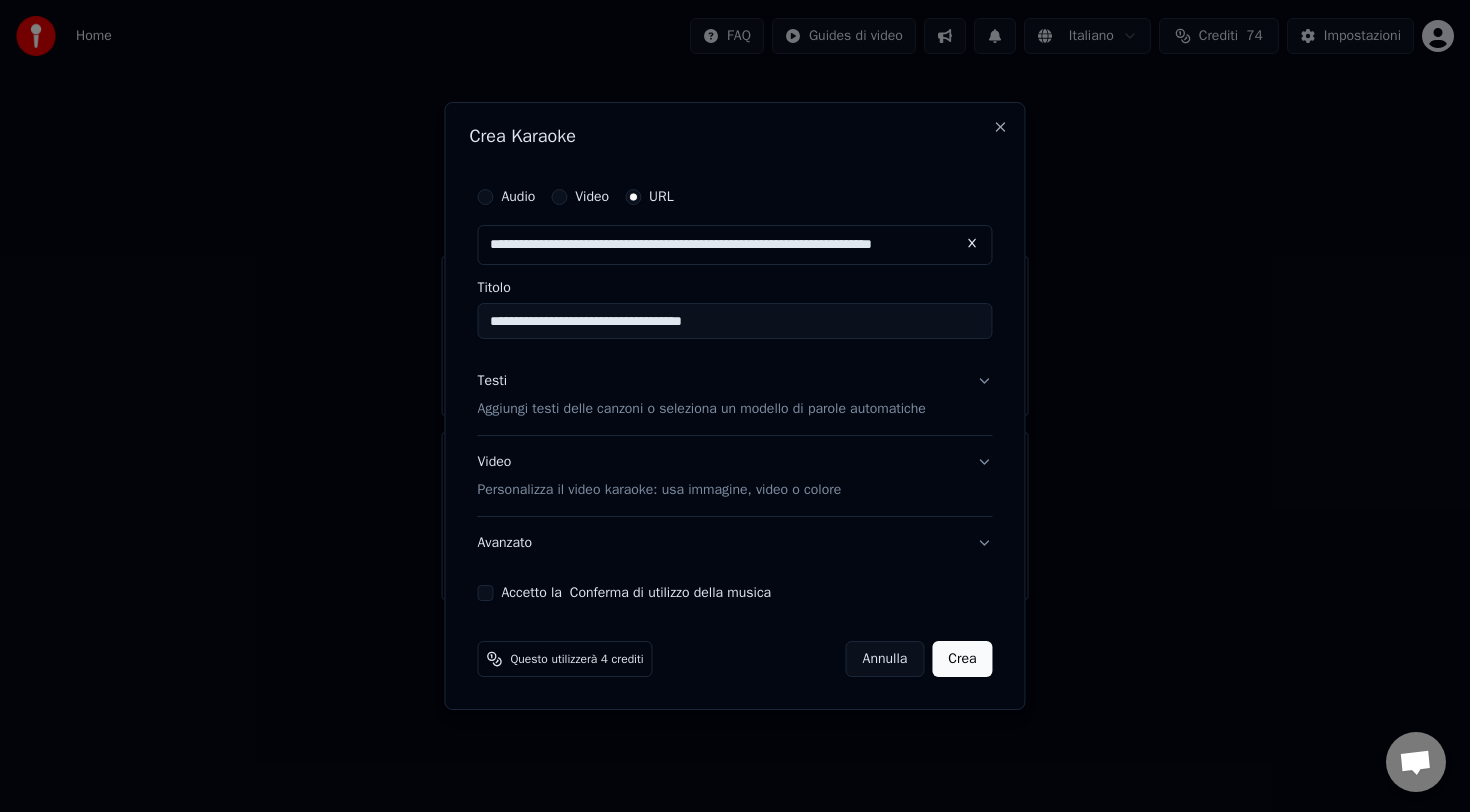 type on "**********" 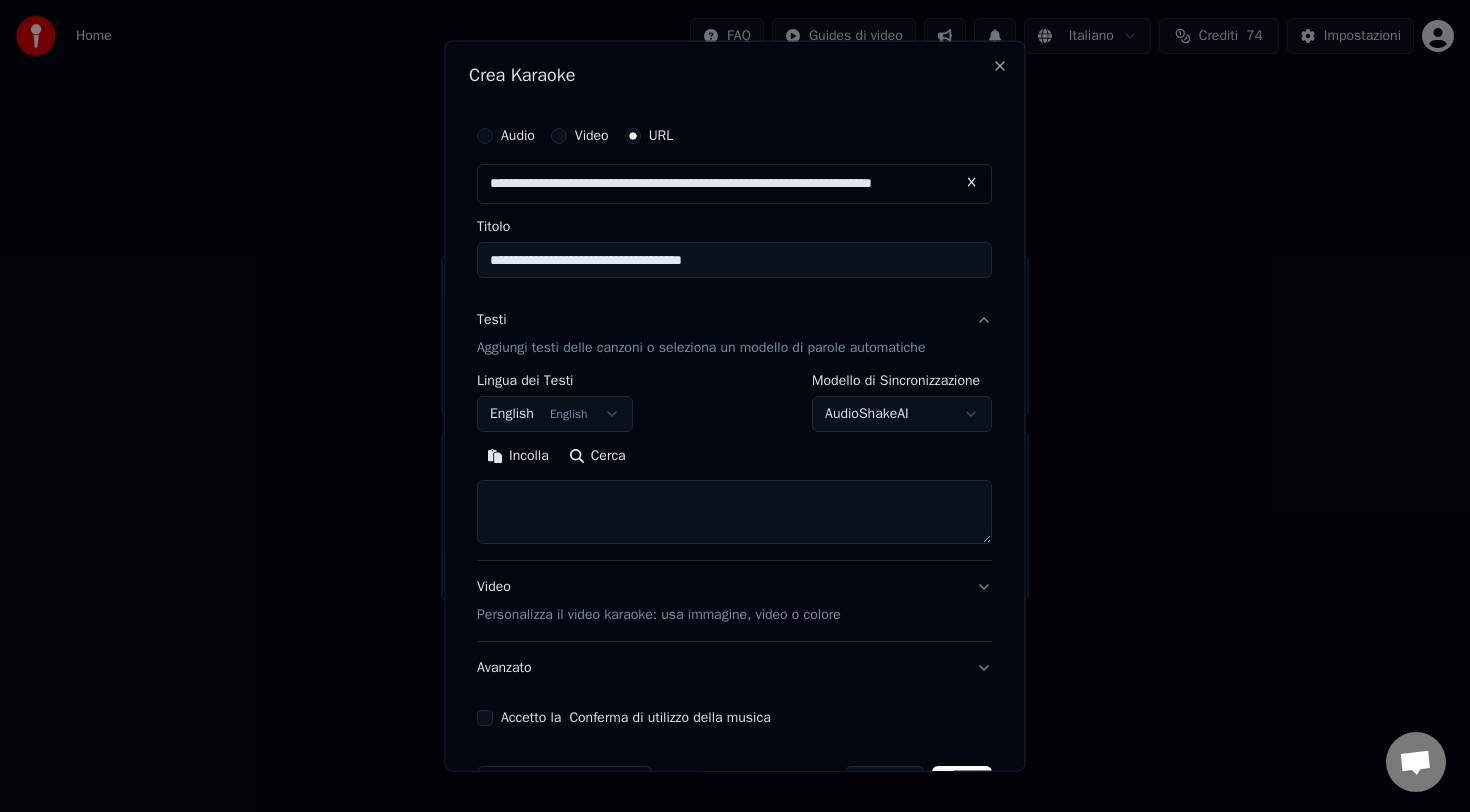 click at bounding box center [734, 512] 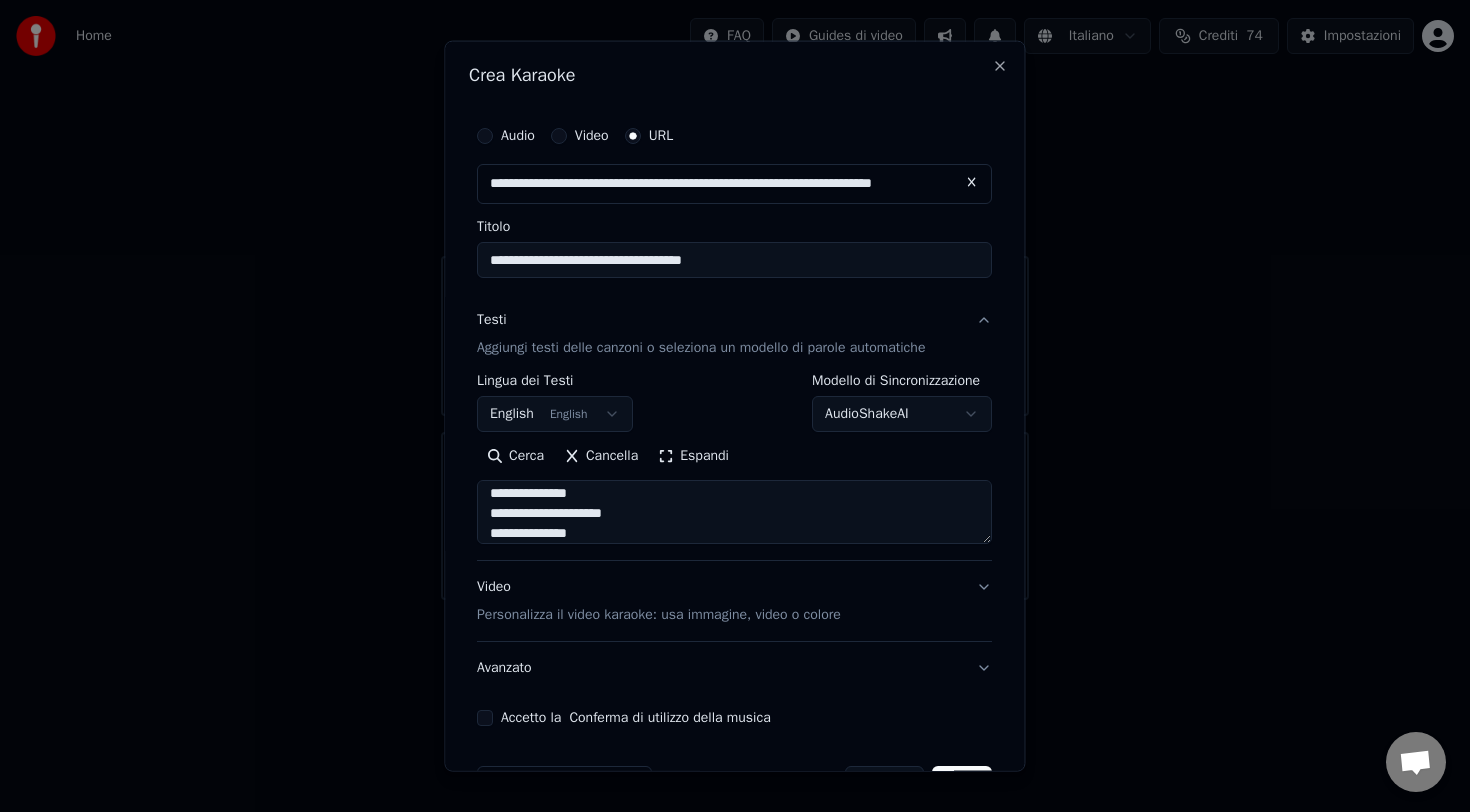 scroll, scrollTop: 933, scrollLeft: 0, axis: vertical 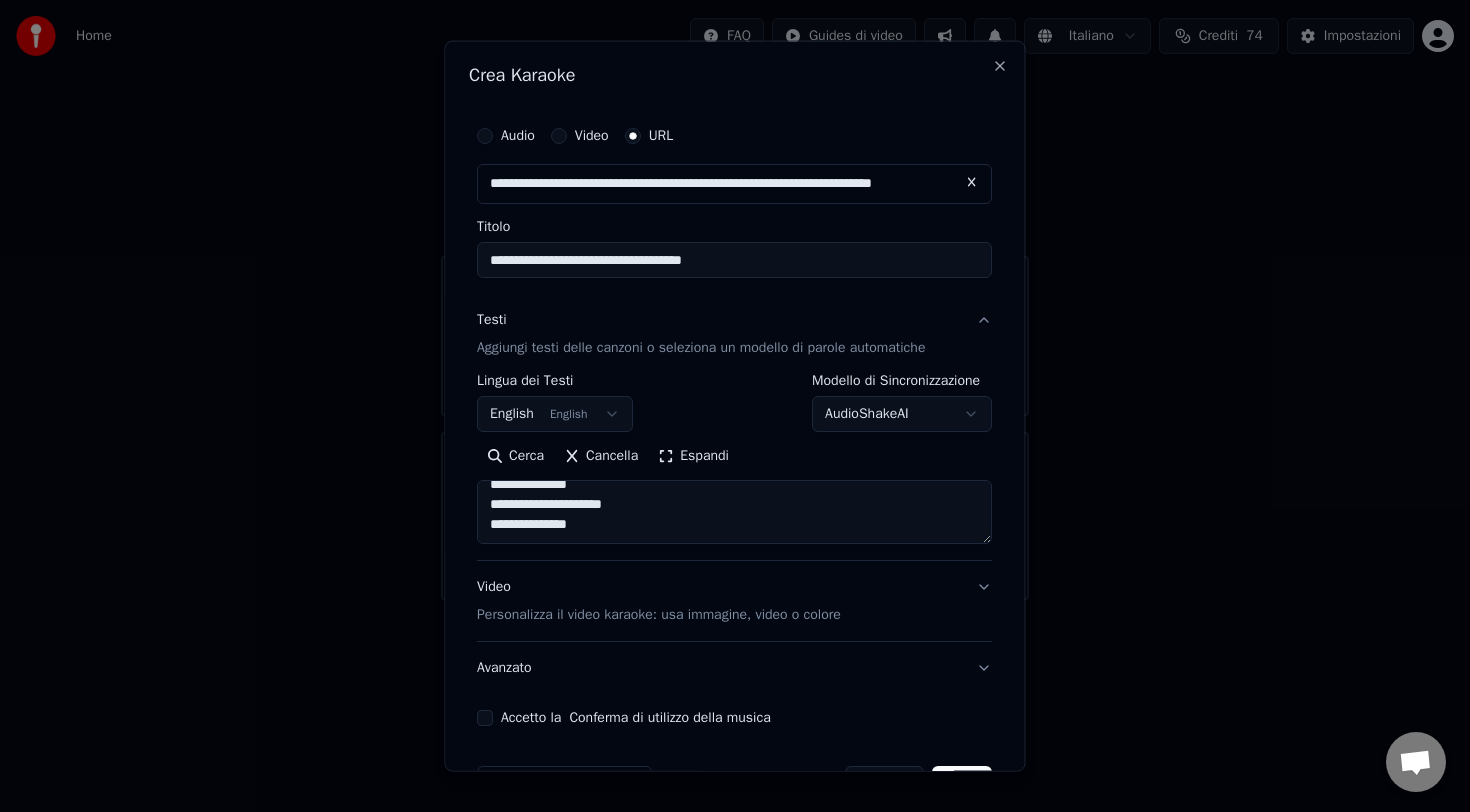 type on "**********" 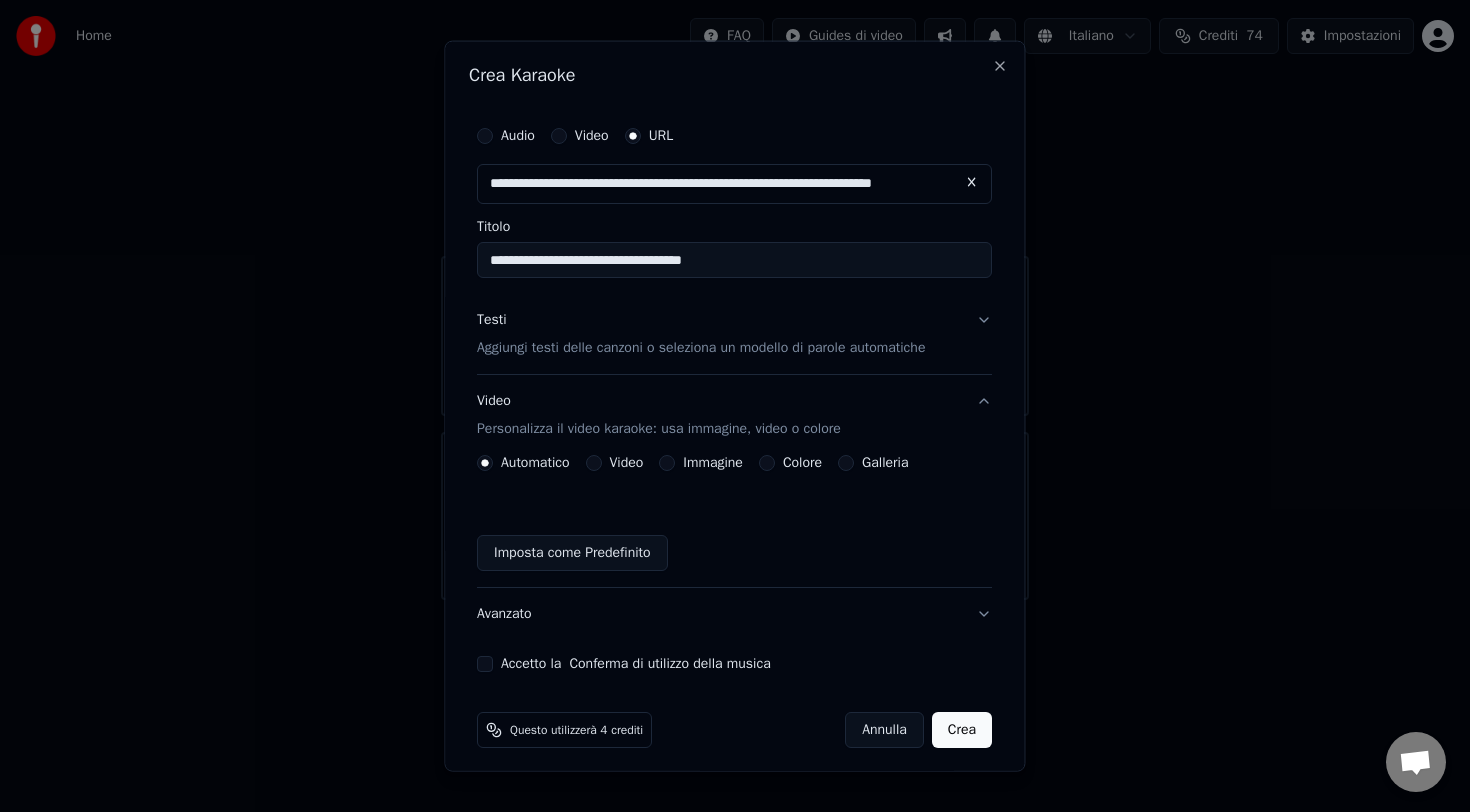 click on "Accetto la   Conferma di utilizzo della musica" at bounding box center (485, 664) 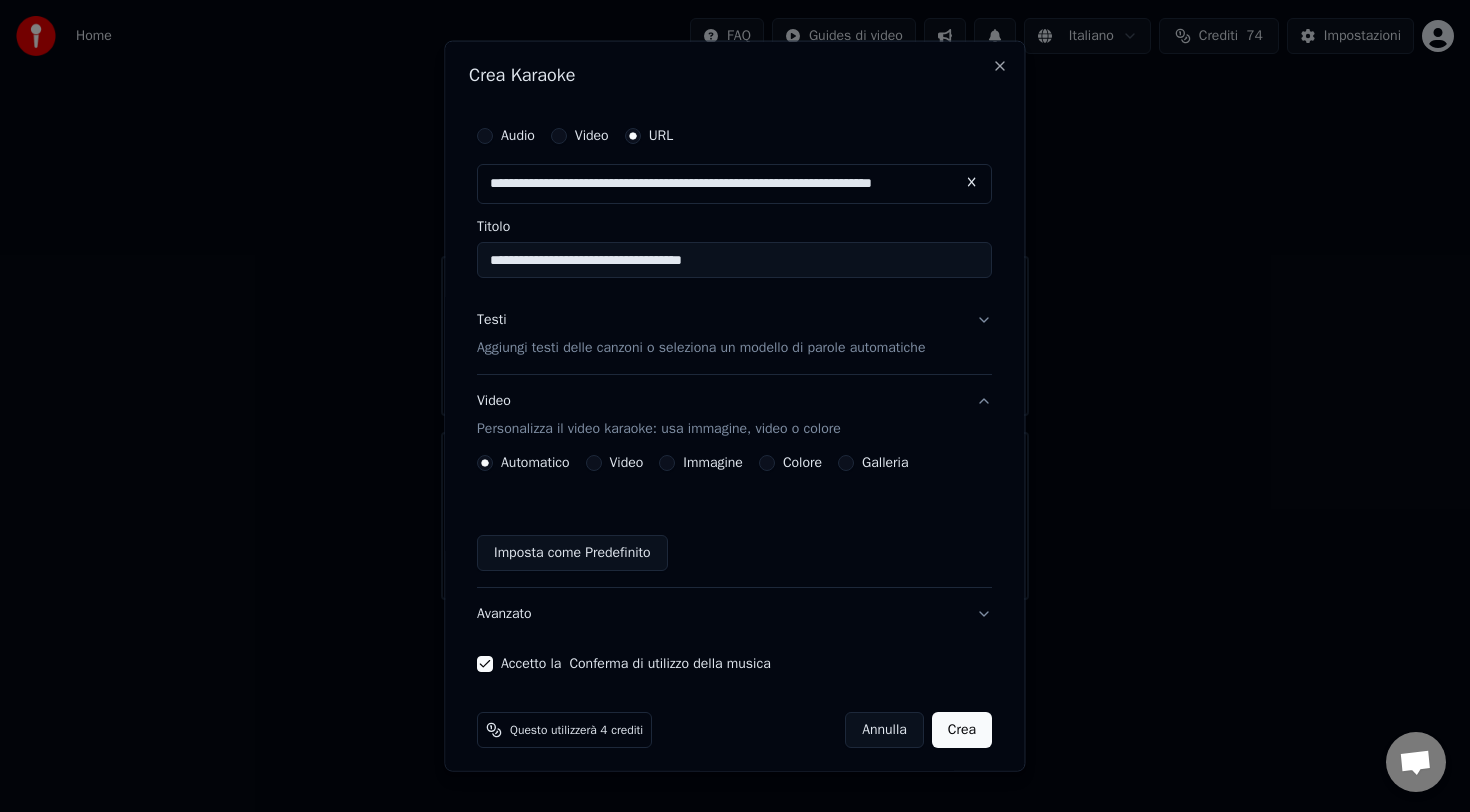 click on "Galleria" at bounding box center (847, 463) 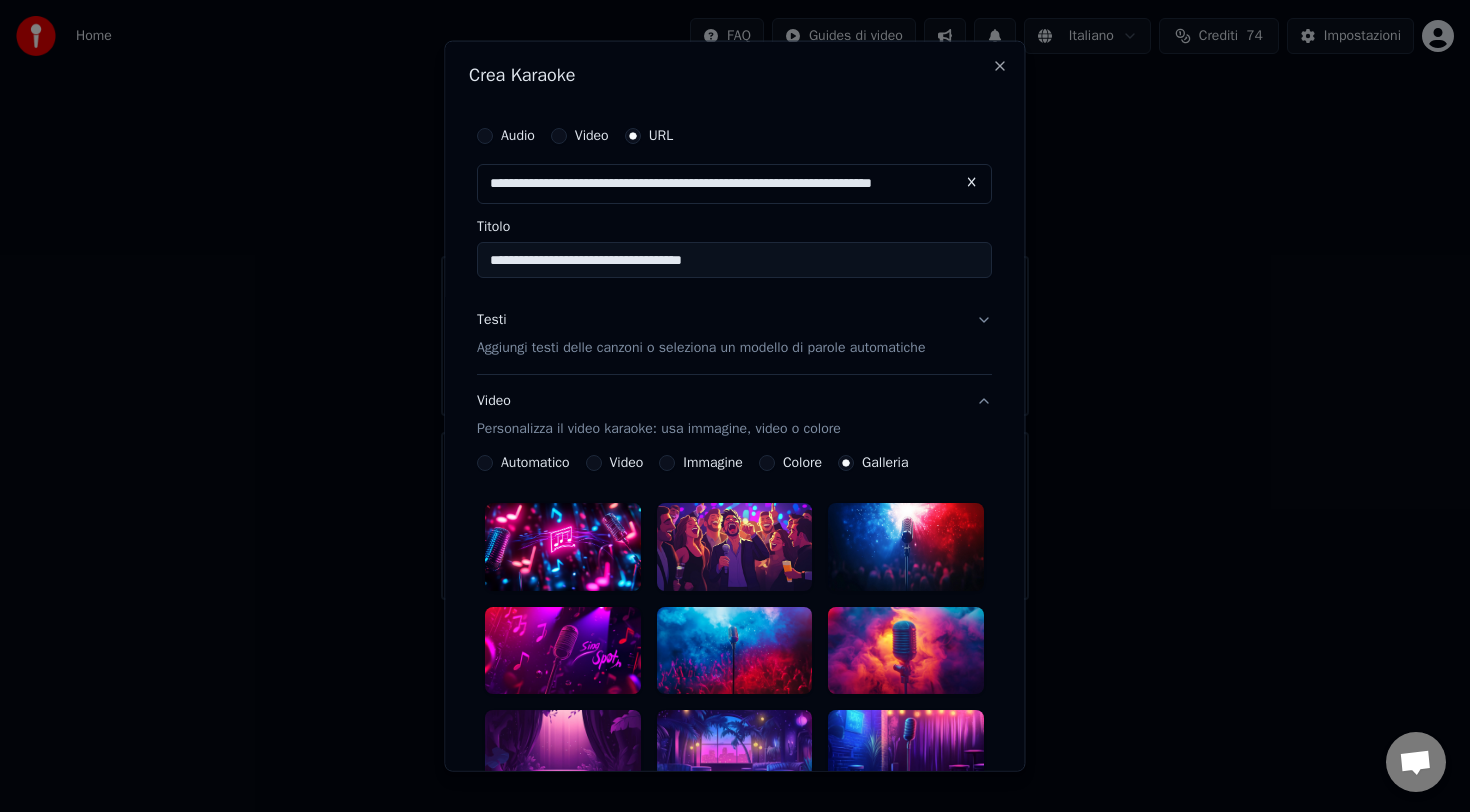 click at bounding box center (563, 547) 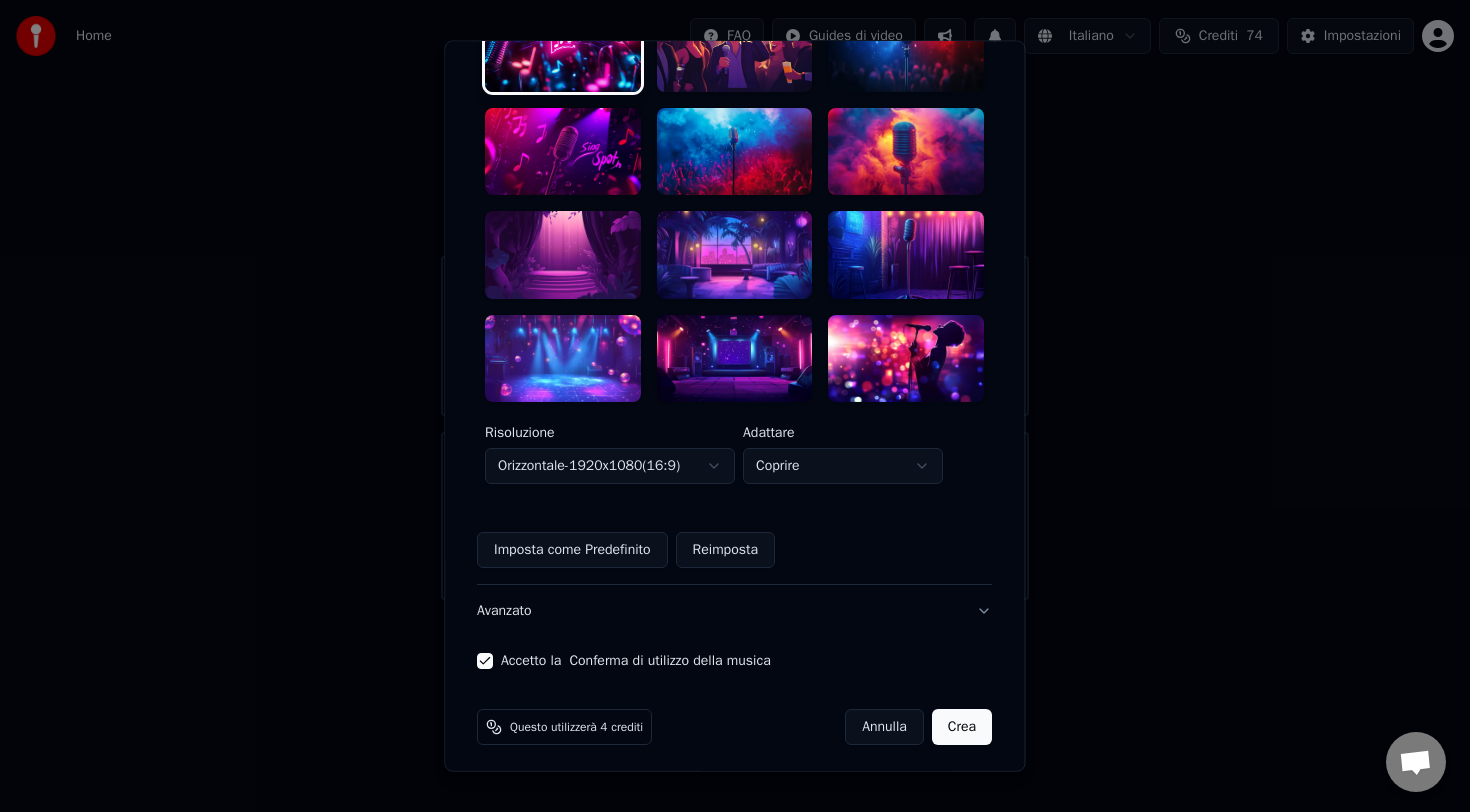 scroll, scrollTop: 505, scrollLeft: 0, axis: vertical 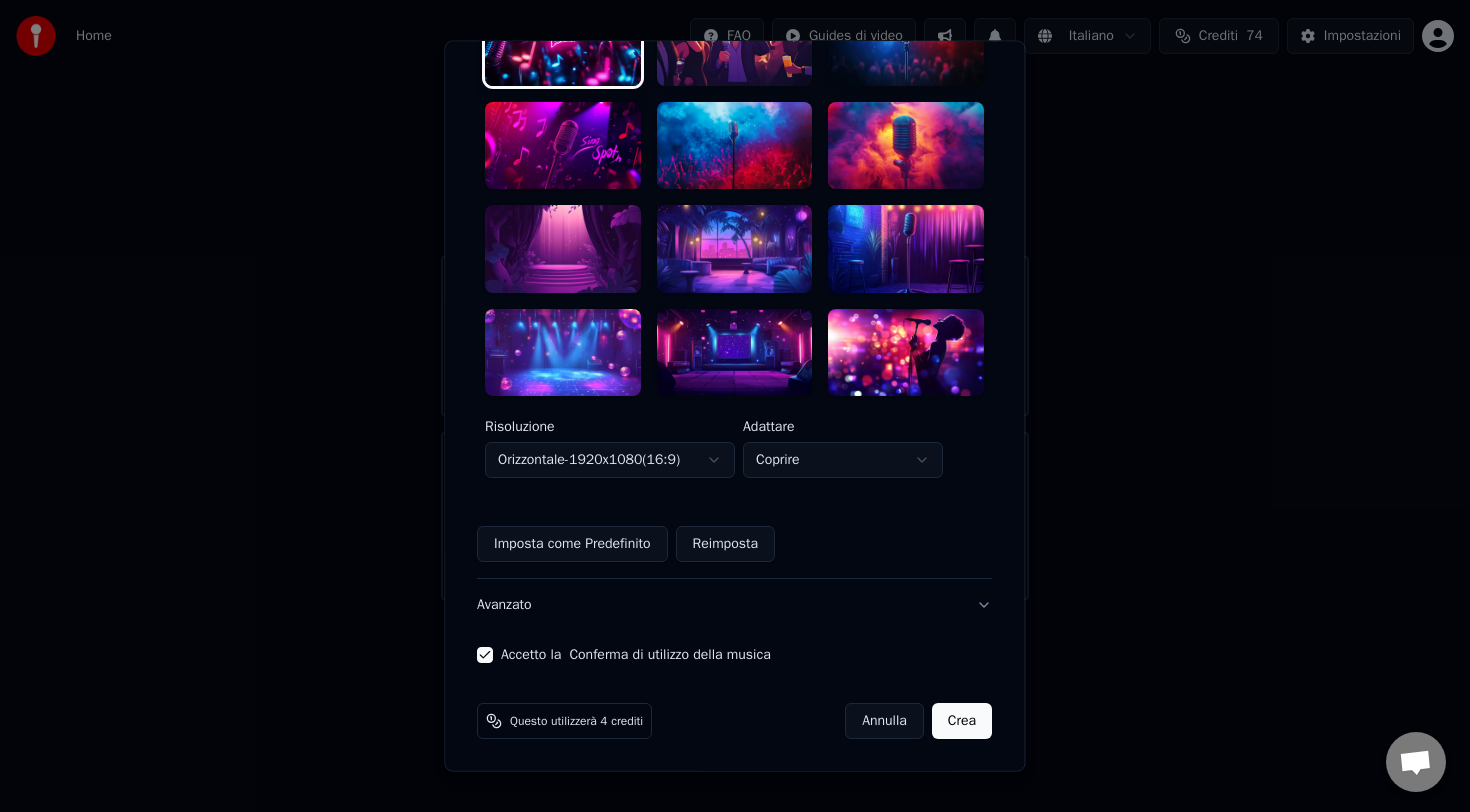 click on "Crea" at bounding box center (962, 721) 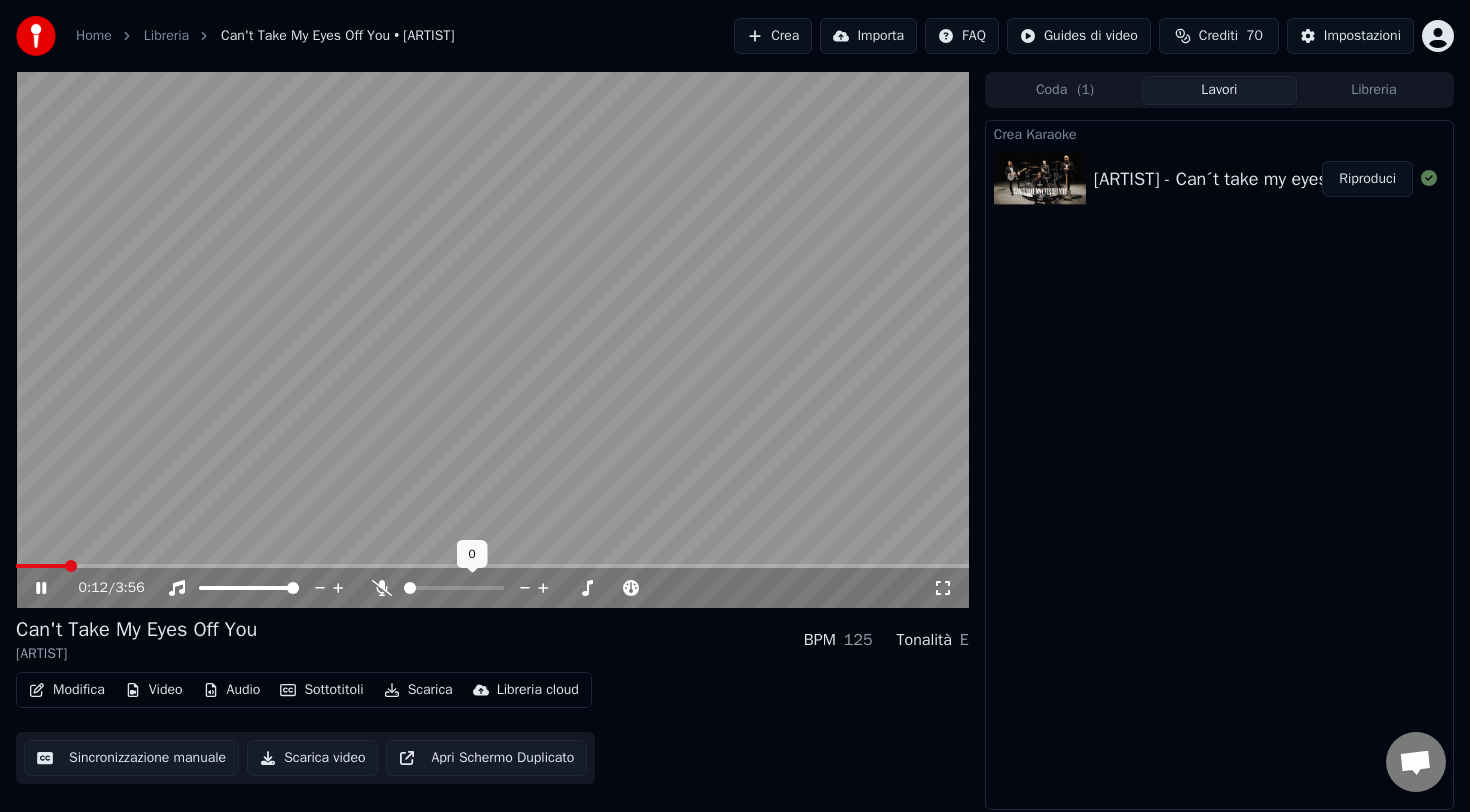 click 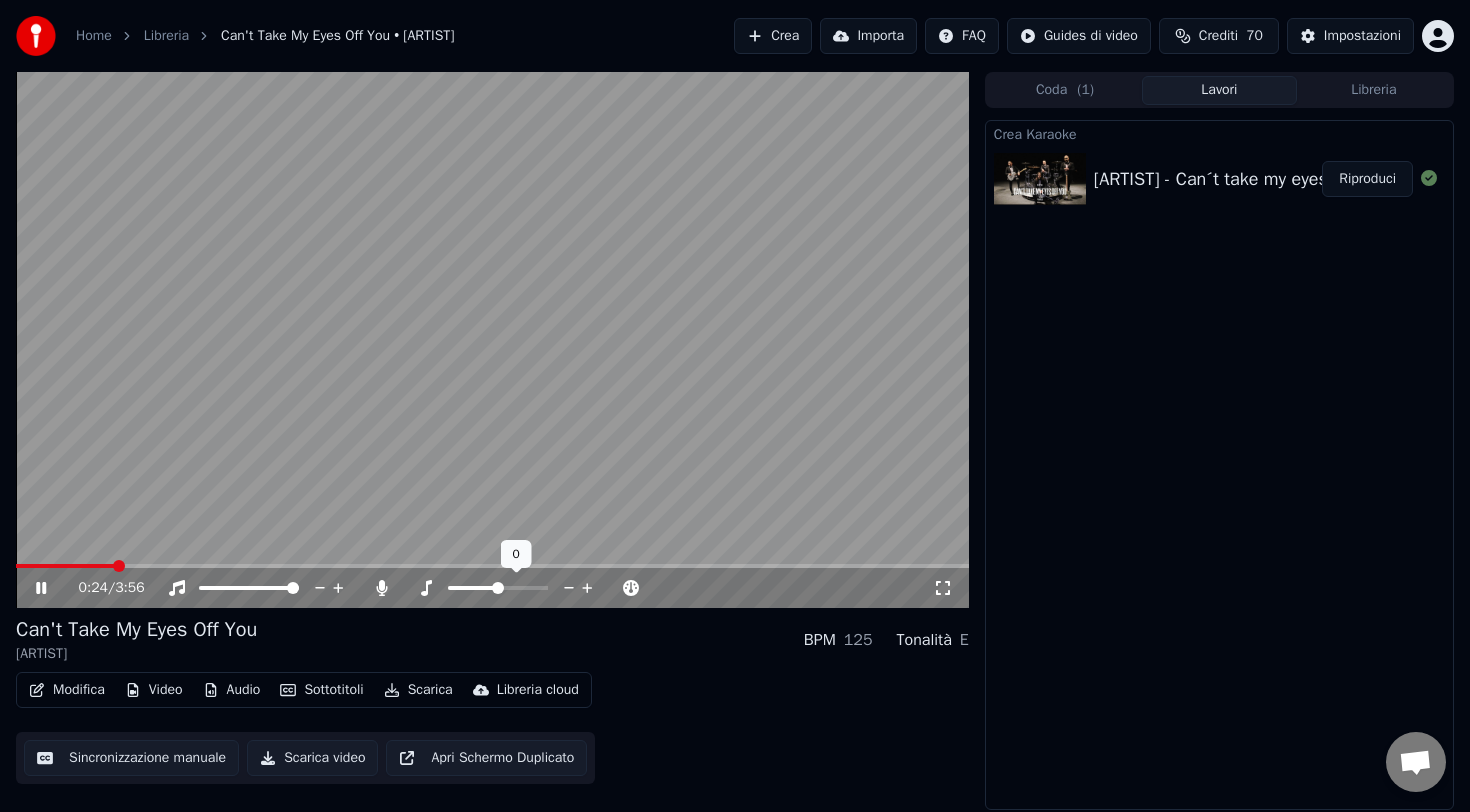 click 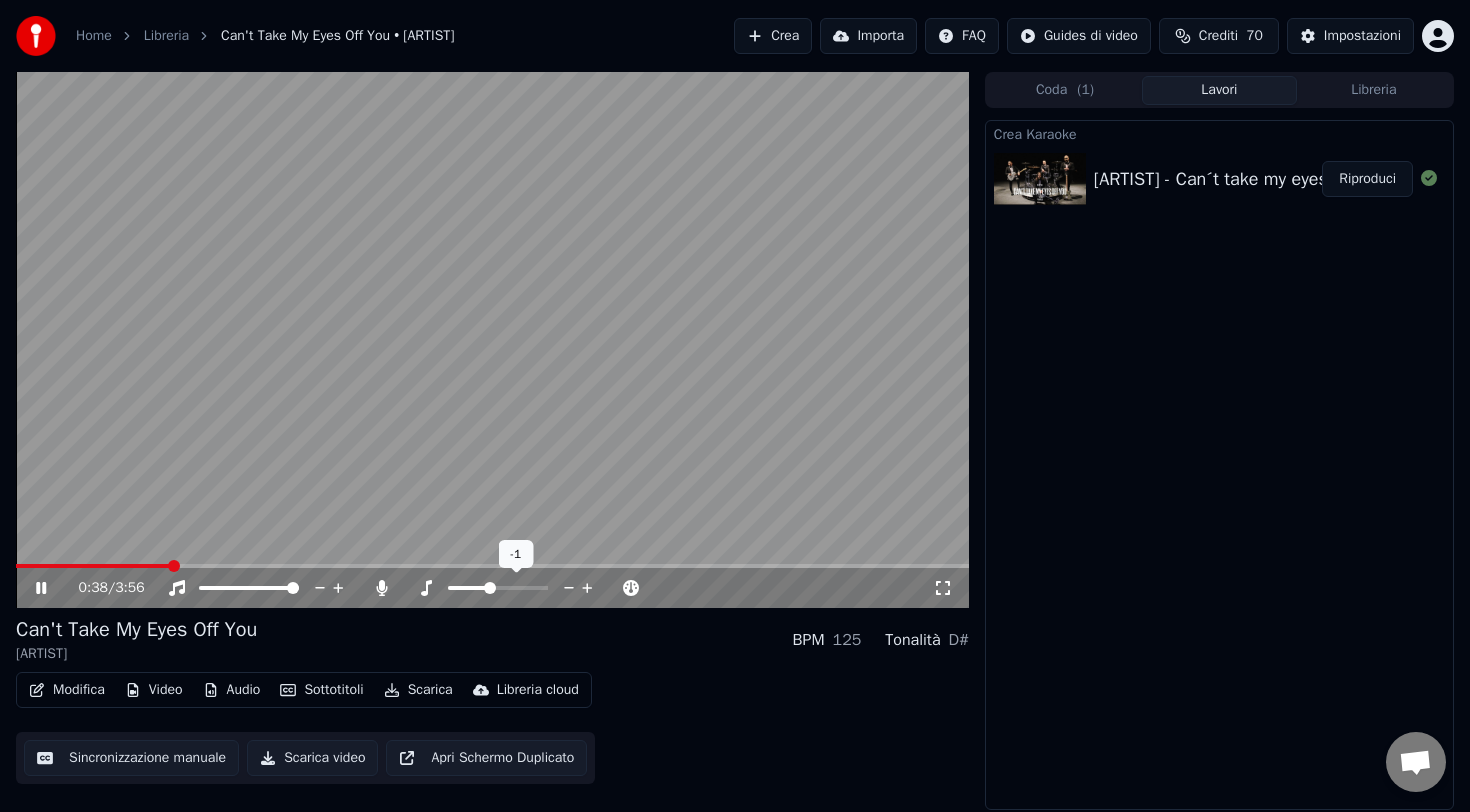 click 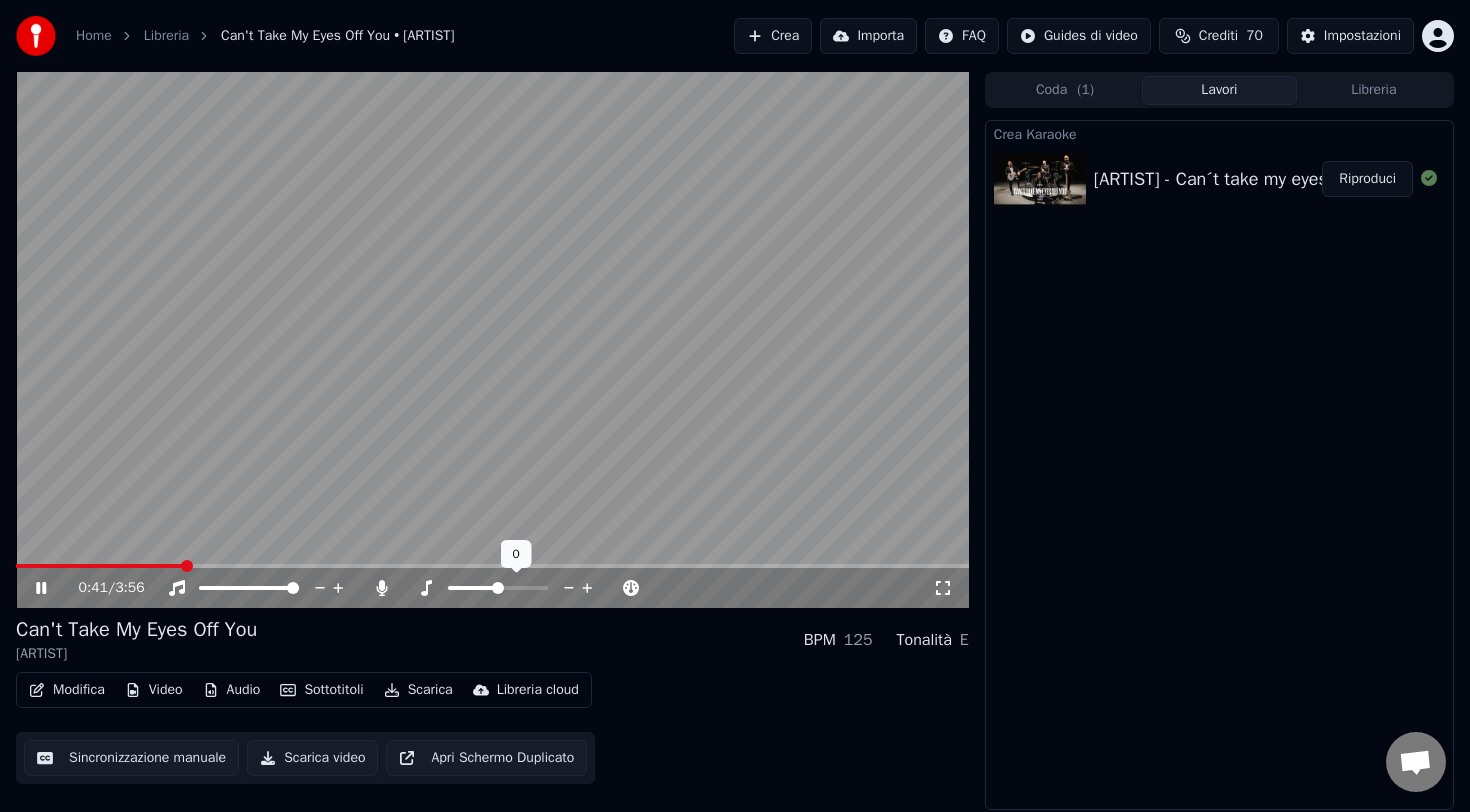 click 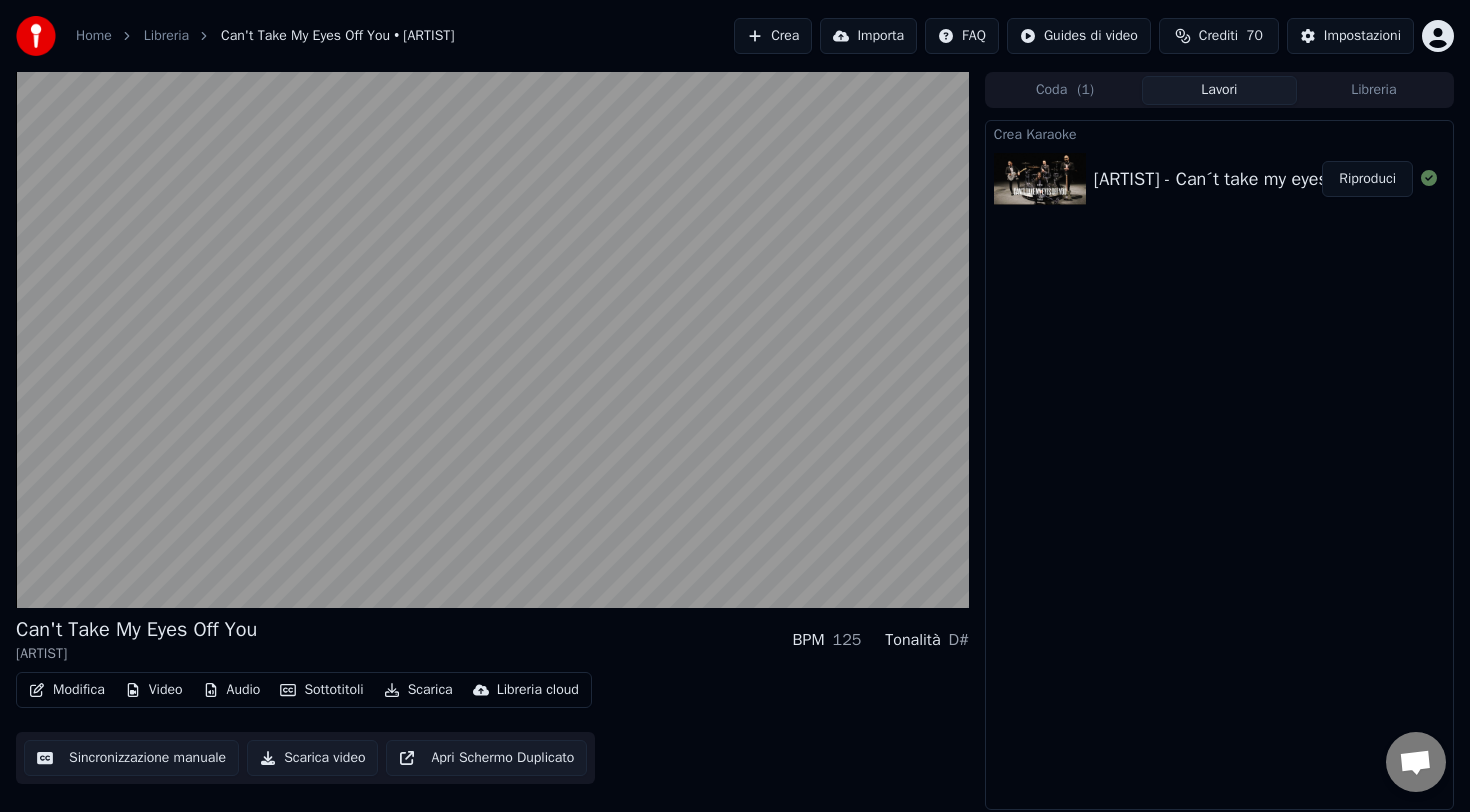 click on "Video" at bounding box center (154, 690) 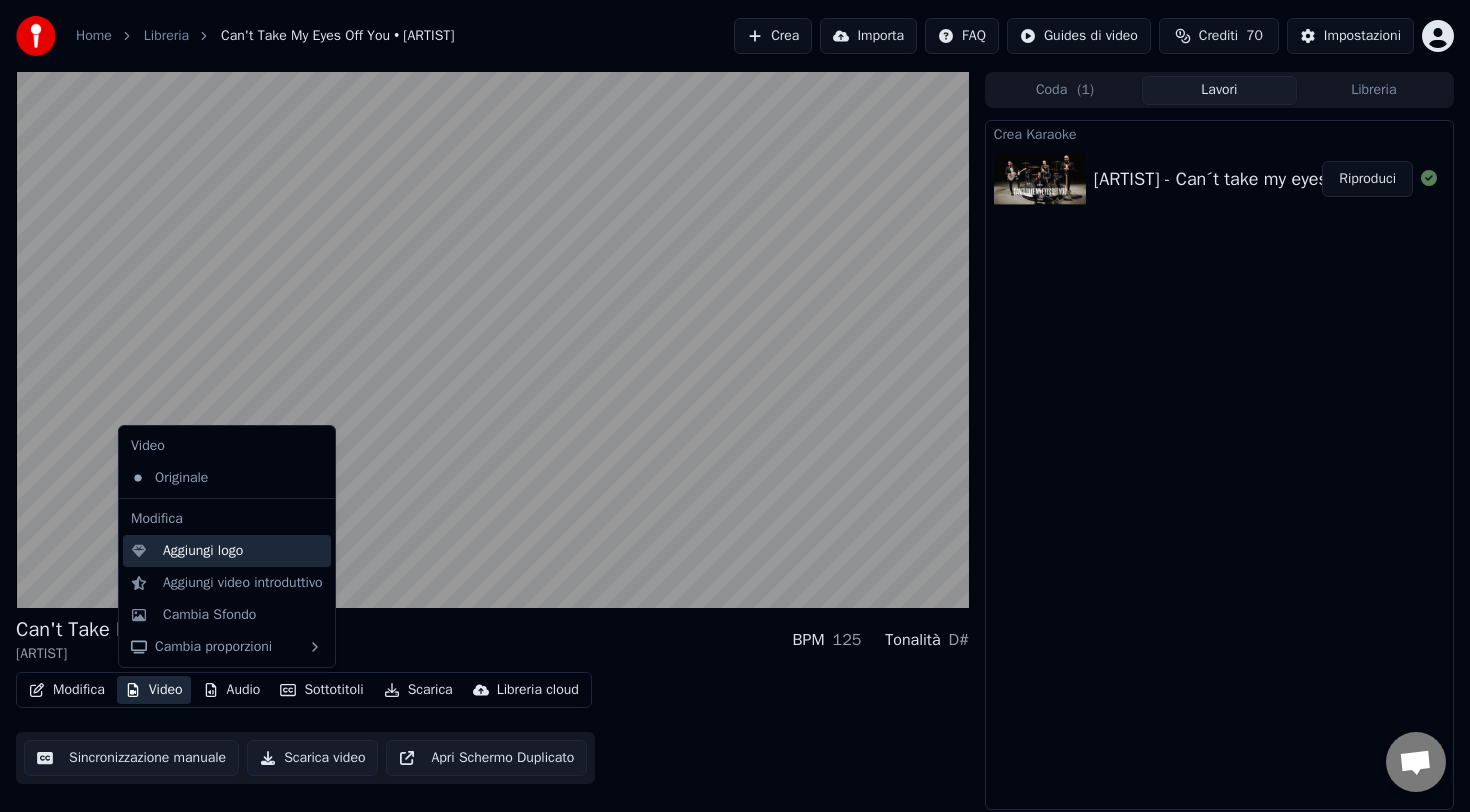 click on "Aggiungi logo" at bounding box center [203, 551] 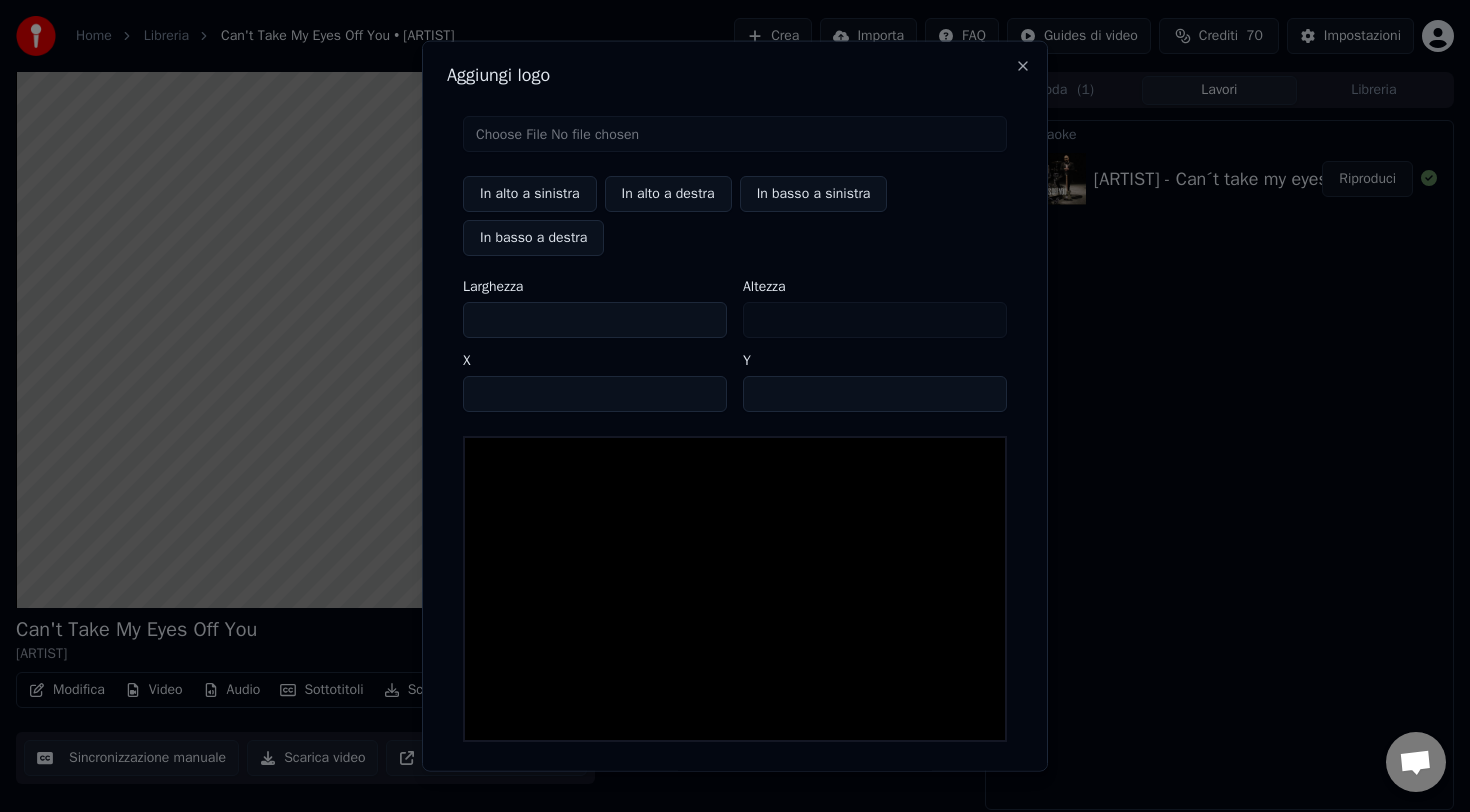 click at bounding box center [735, 134] 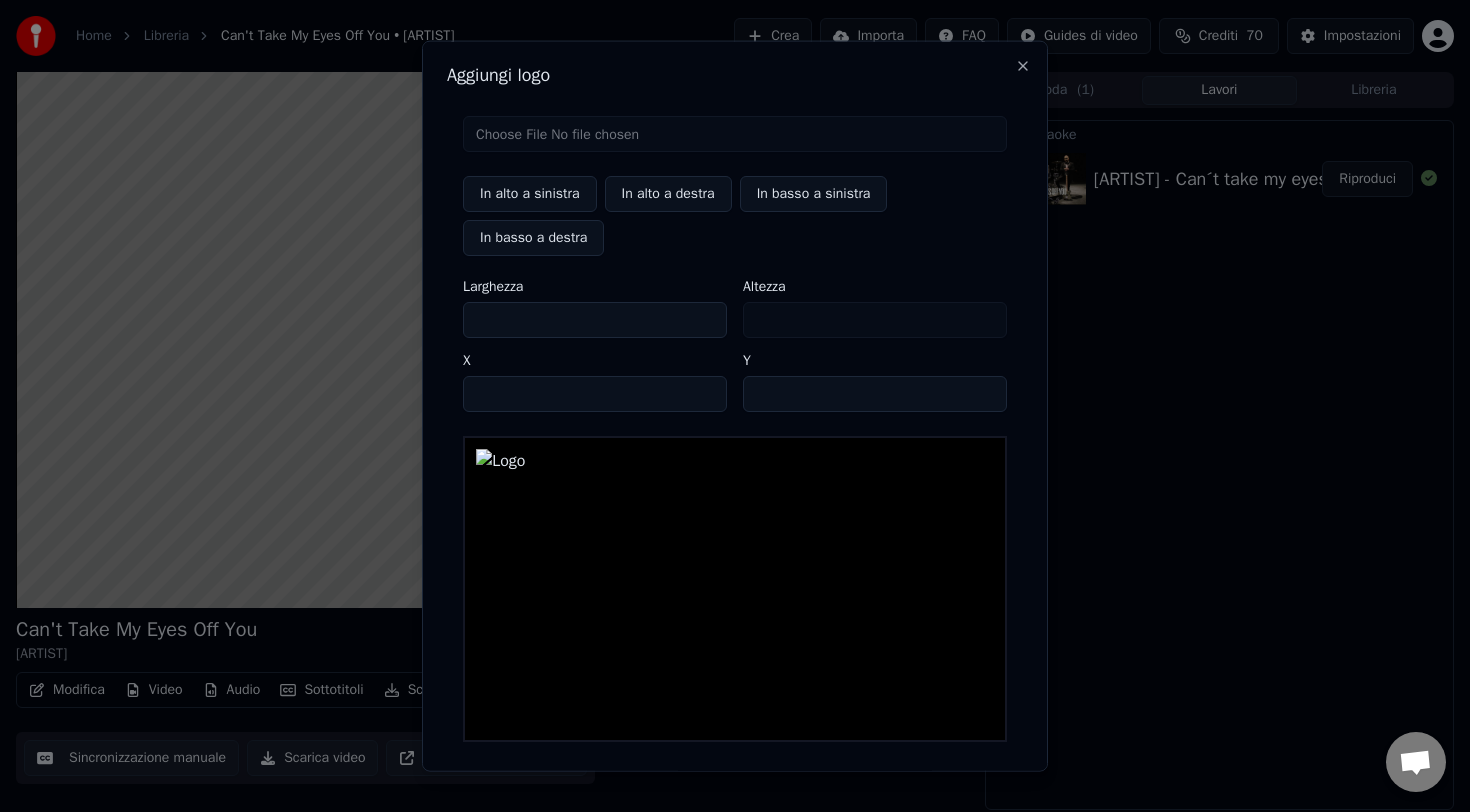 type on "***" 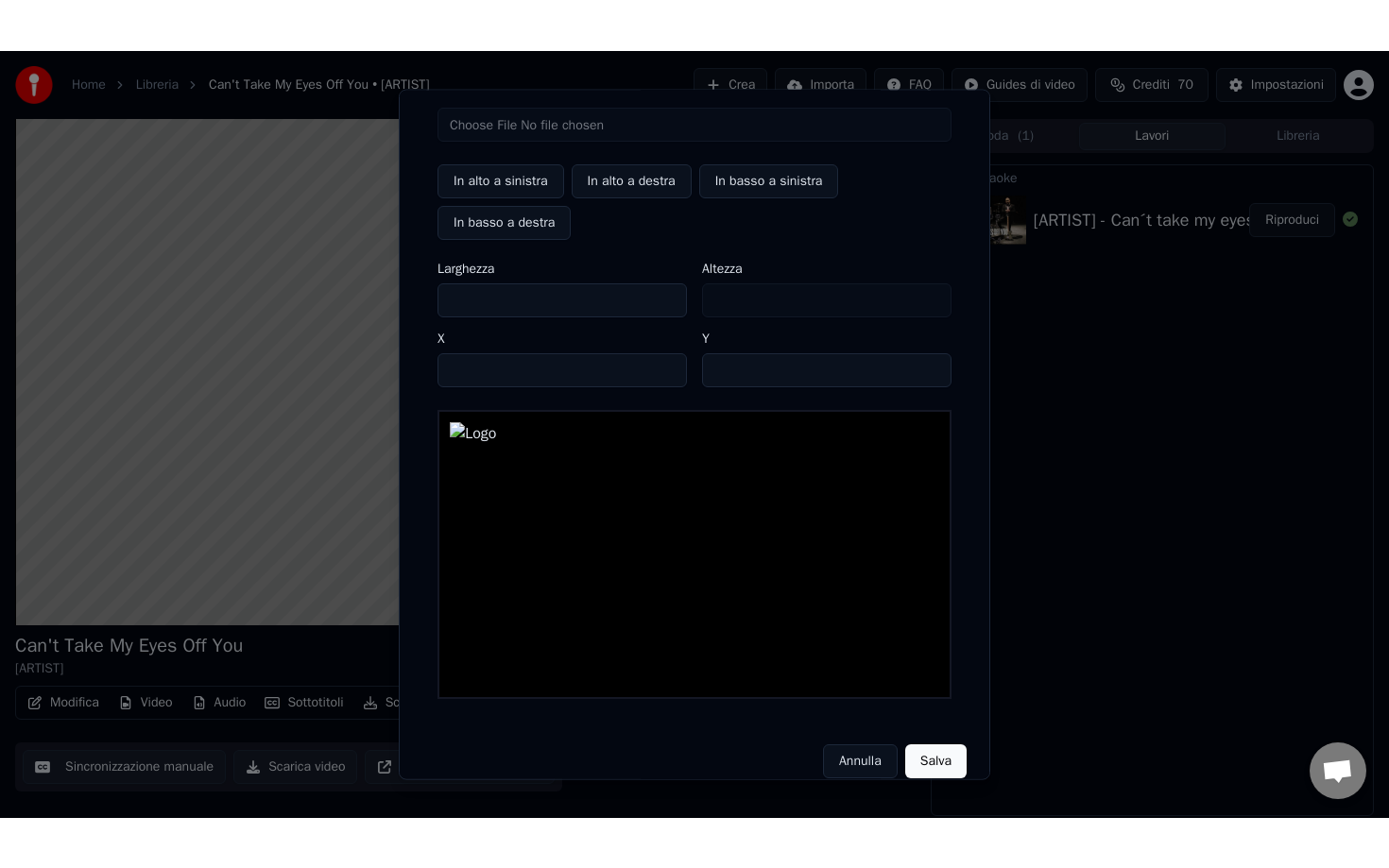 scroll, scrollTop: 75, scrollLeft: 0, axis: vertical 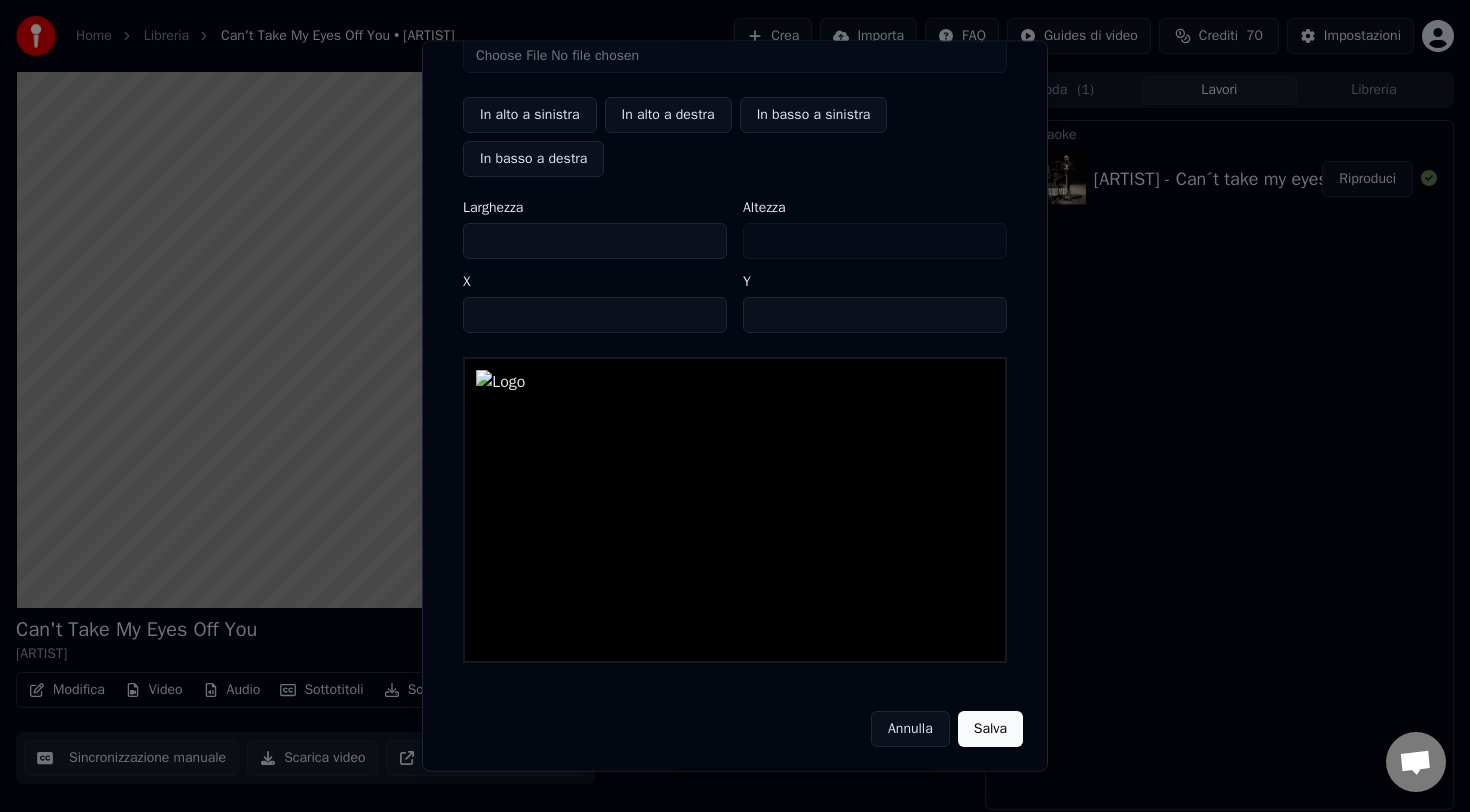 click on "Salva" at bounding box center [990, 729] 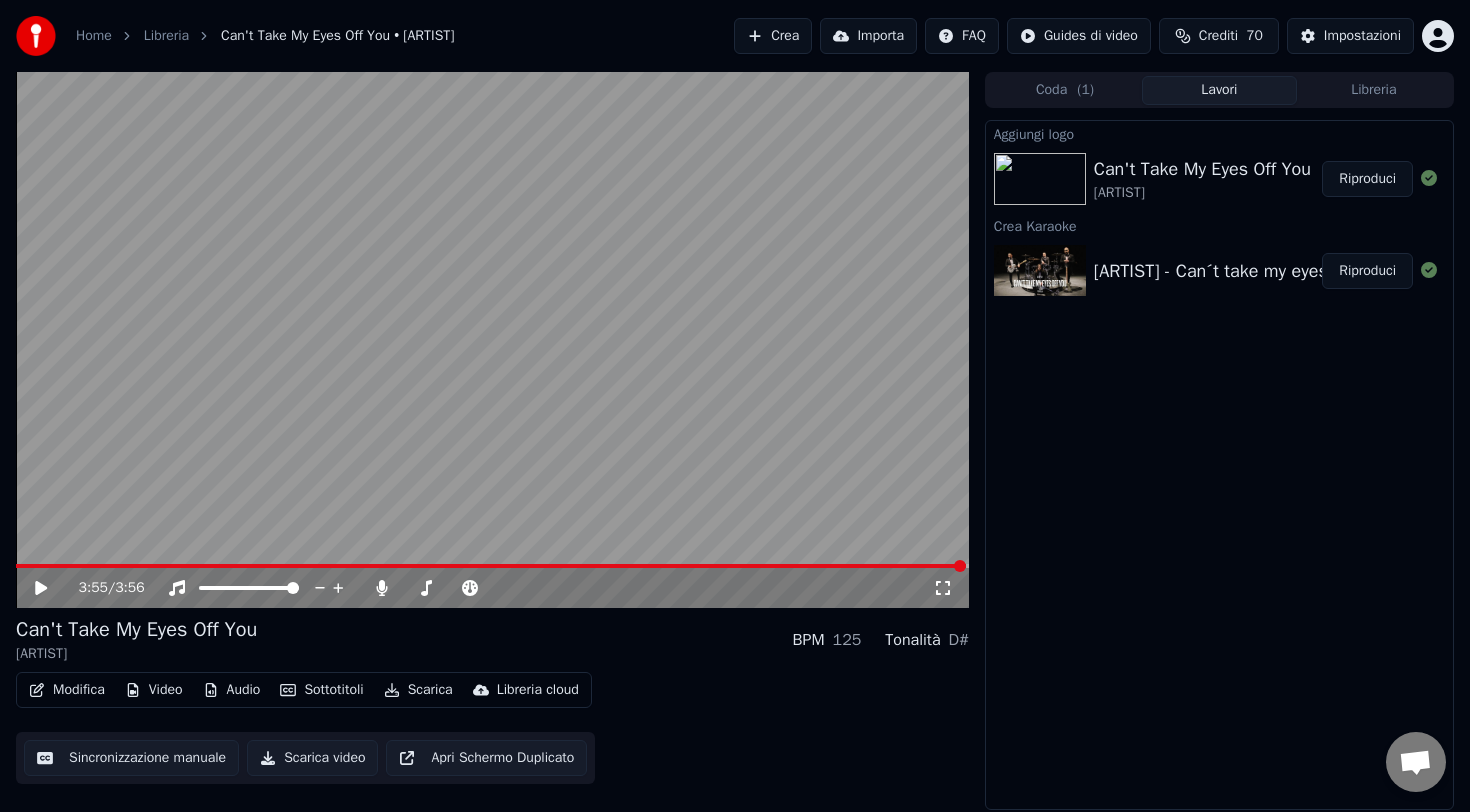 click 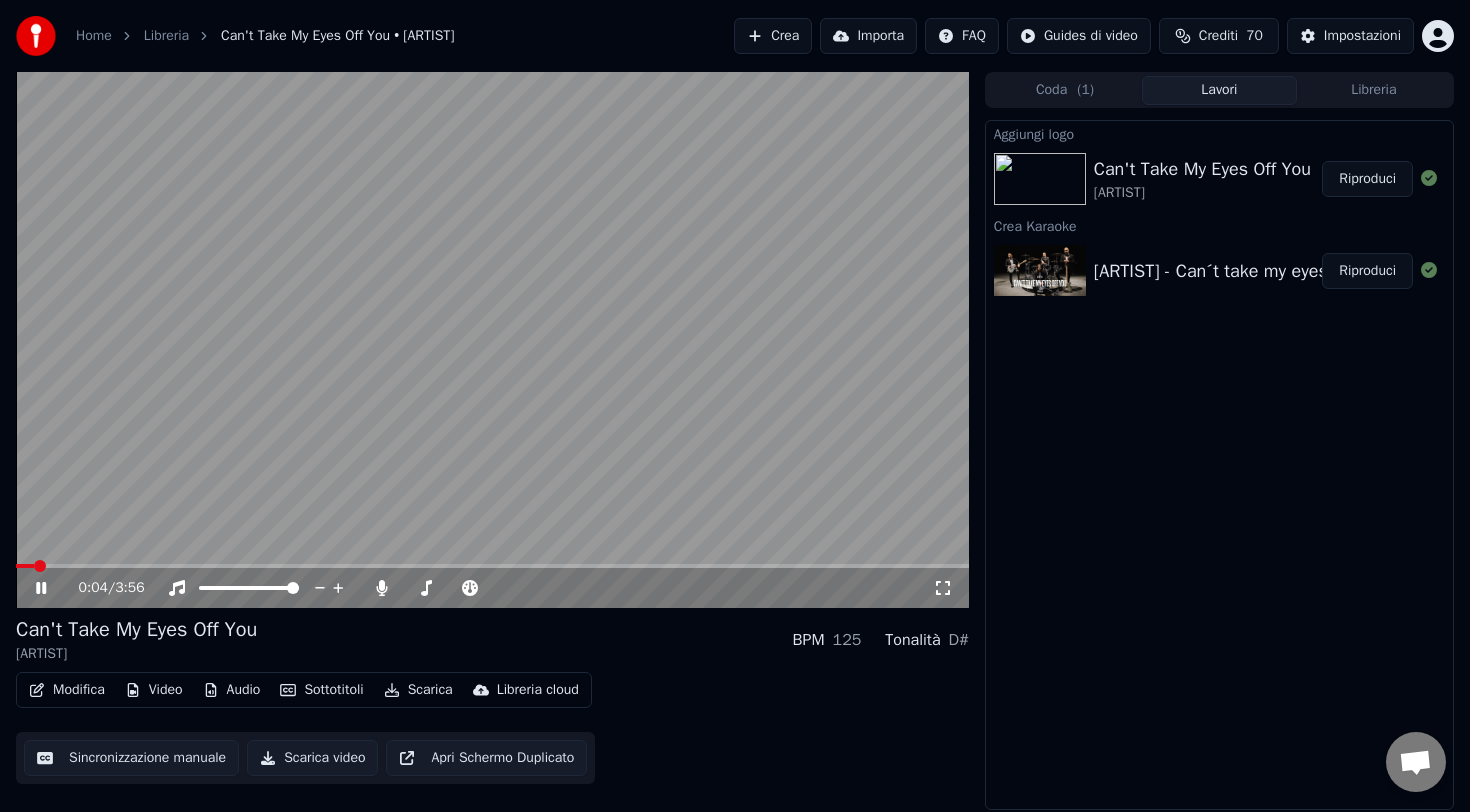 click at bounding box center (492, 340) 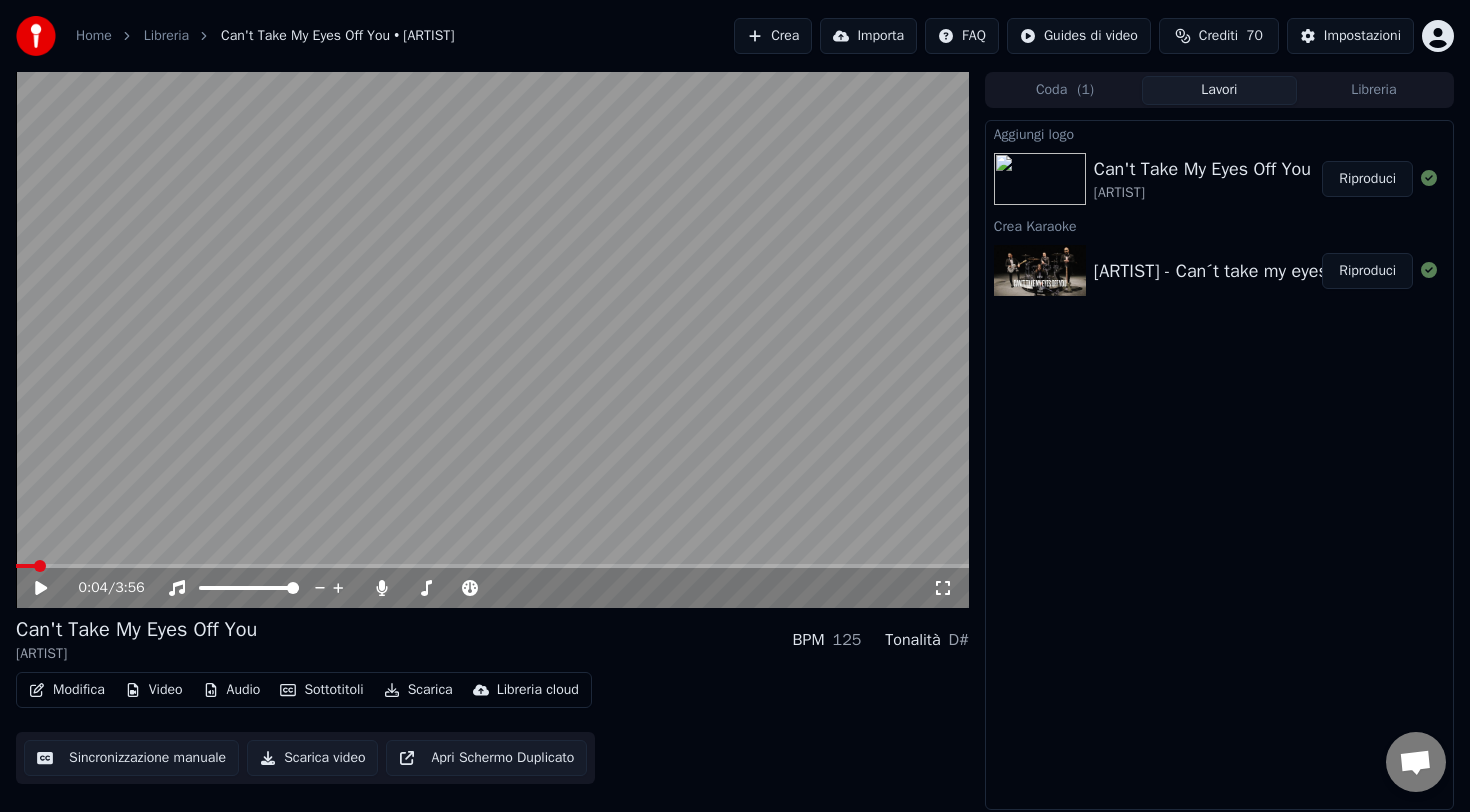 click on "Libreria" at bounding box center [1374, 90] 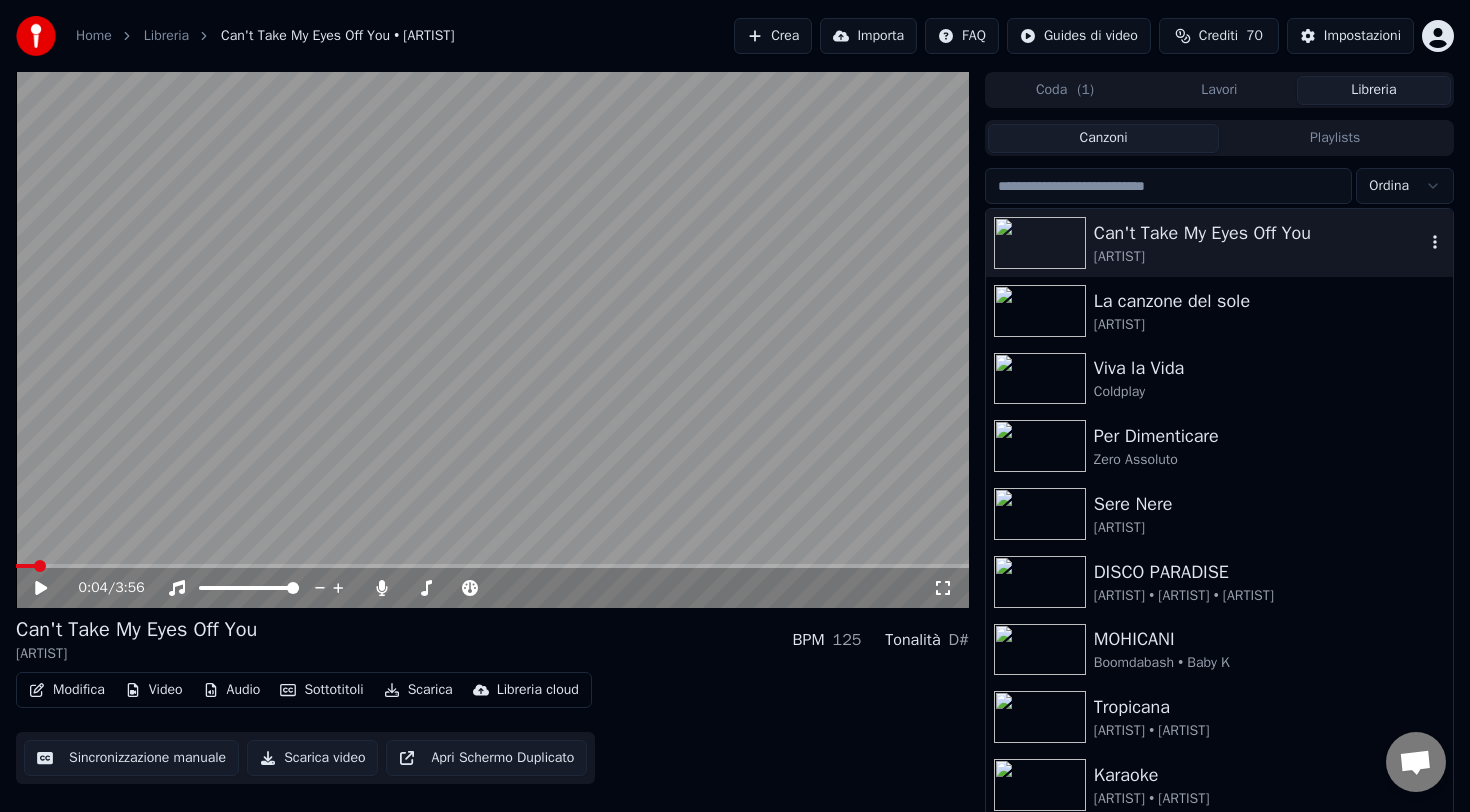 click on "Can't Take My Eyes Off You" at bounding box center (1259, 233) 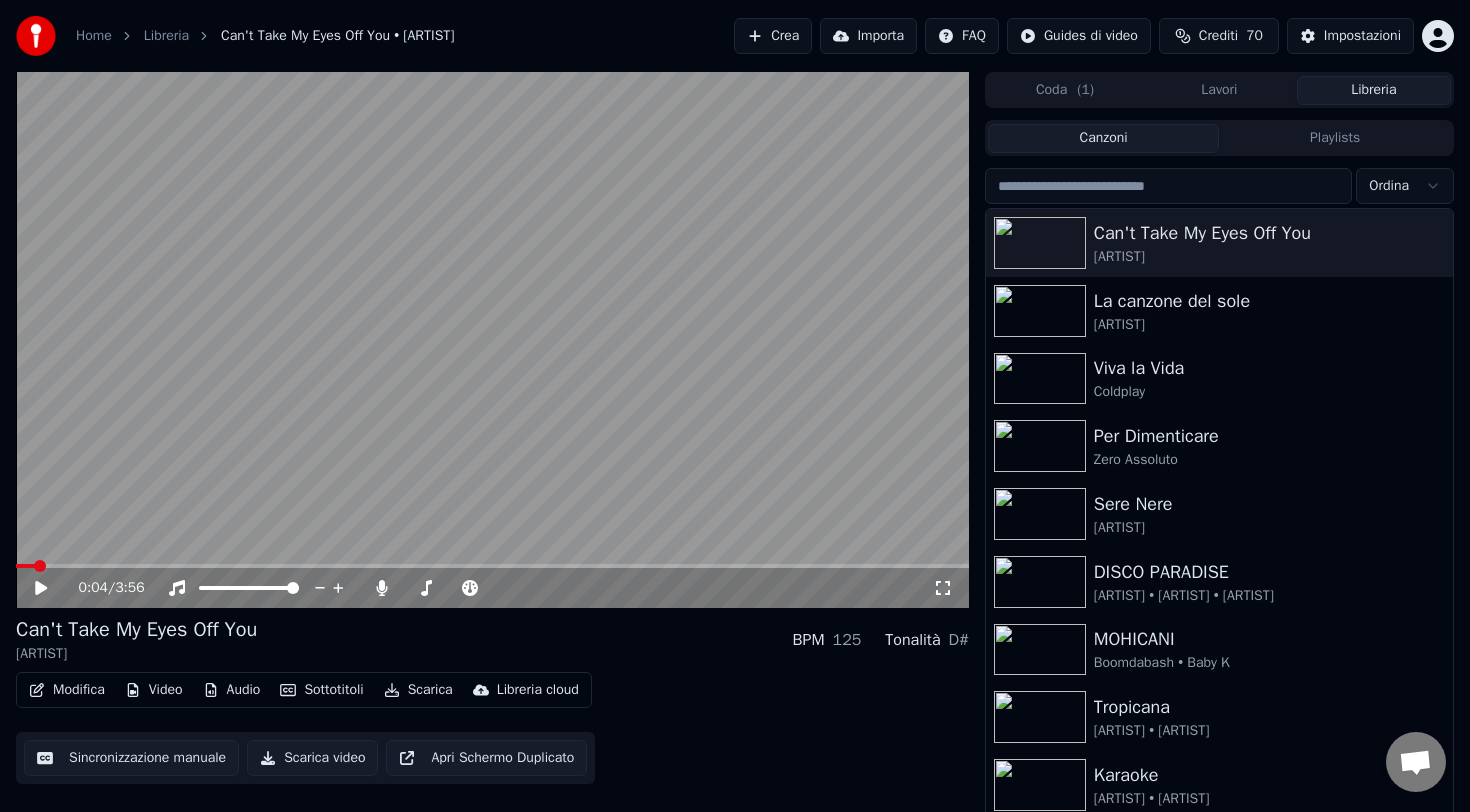 click on "Lavori" at bounding box center [1219, 90] 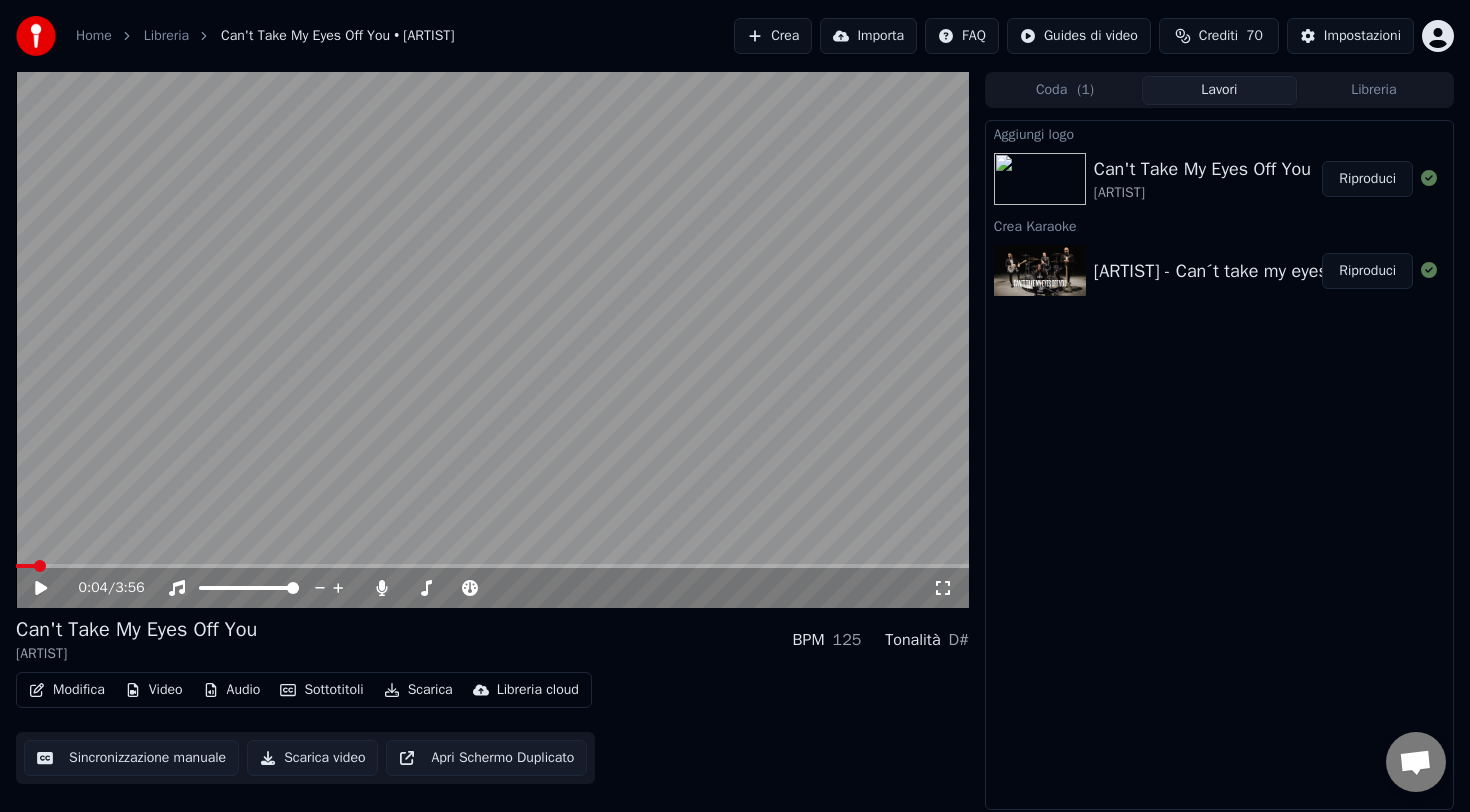 click on "Riproduci" at bounding box center (1367, 179) 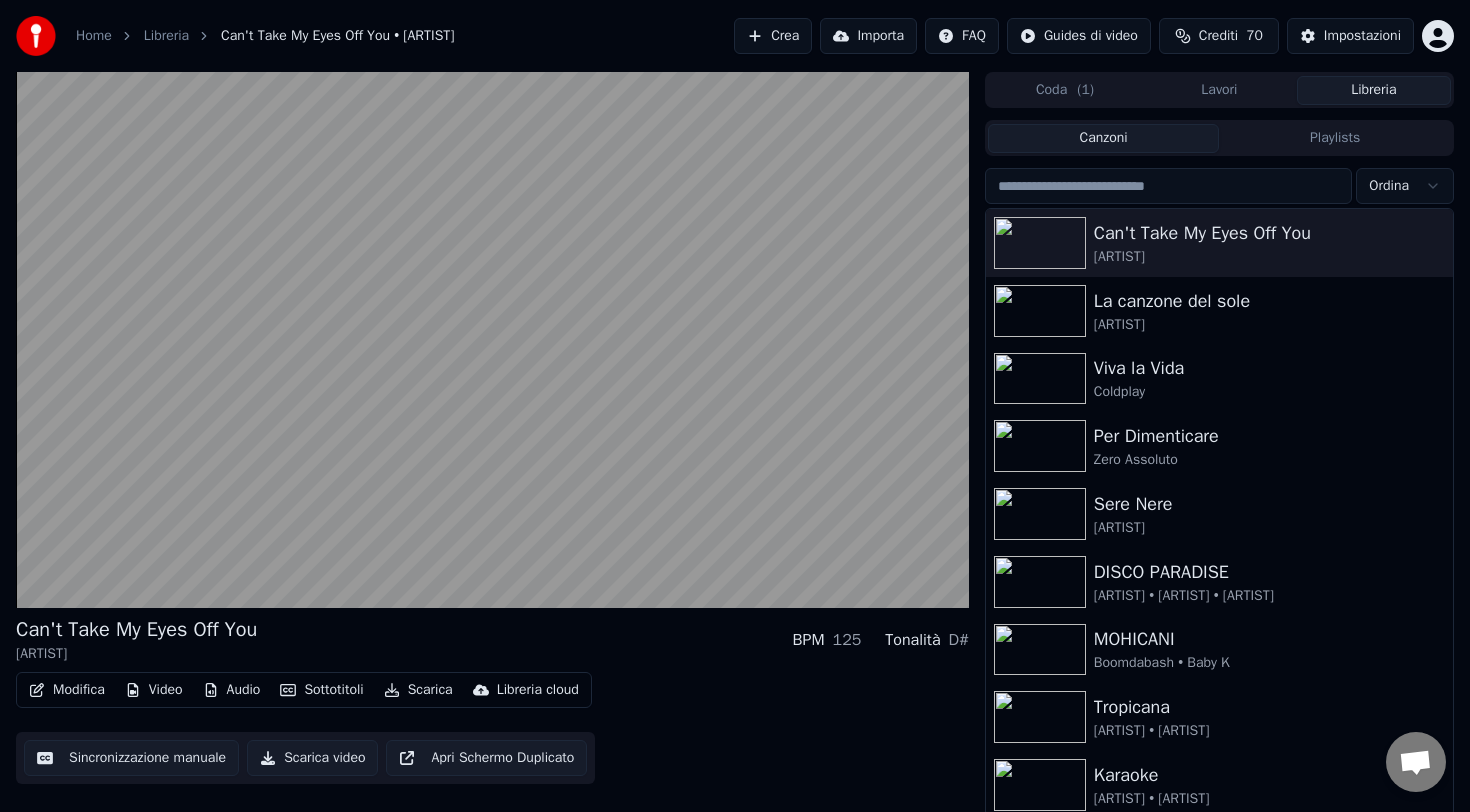 click on "Libreria" at bounding box center [1374, 90] 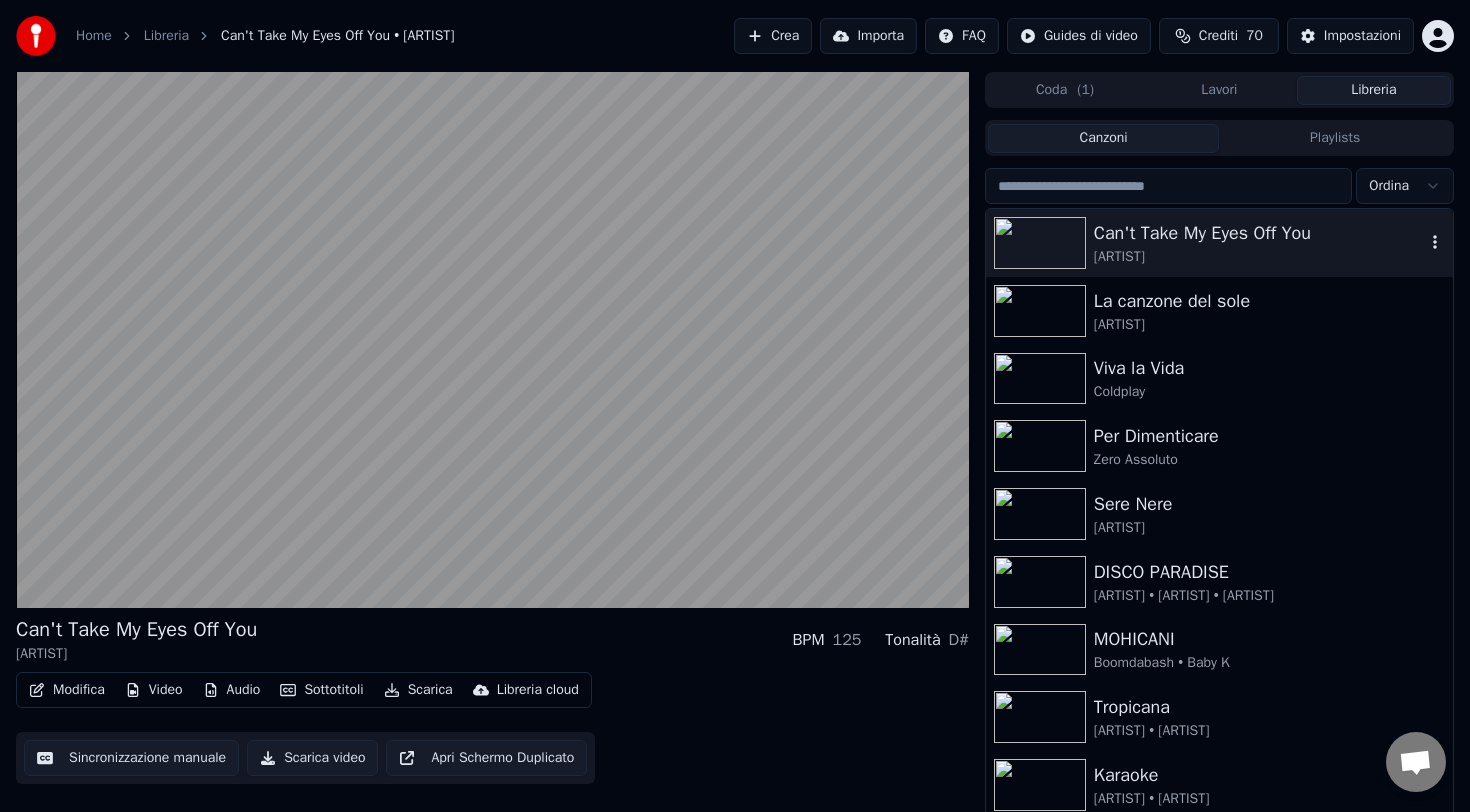 click on "Can't Take My Eyes Off You" at bounding box center [1259, 233] 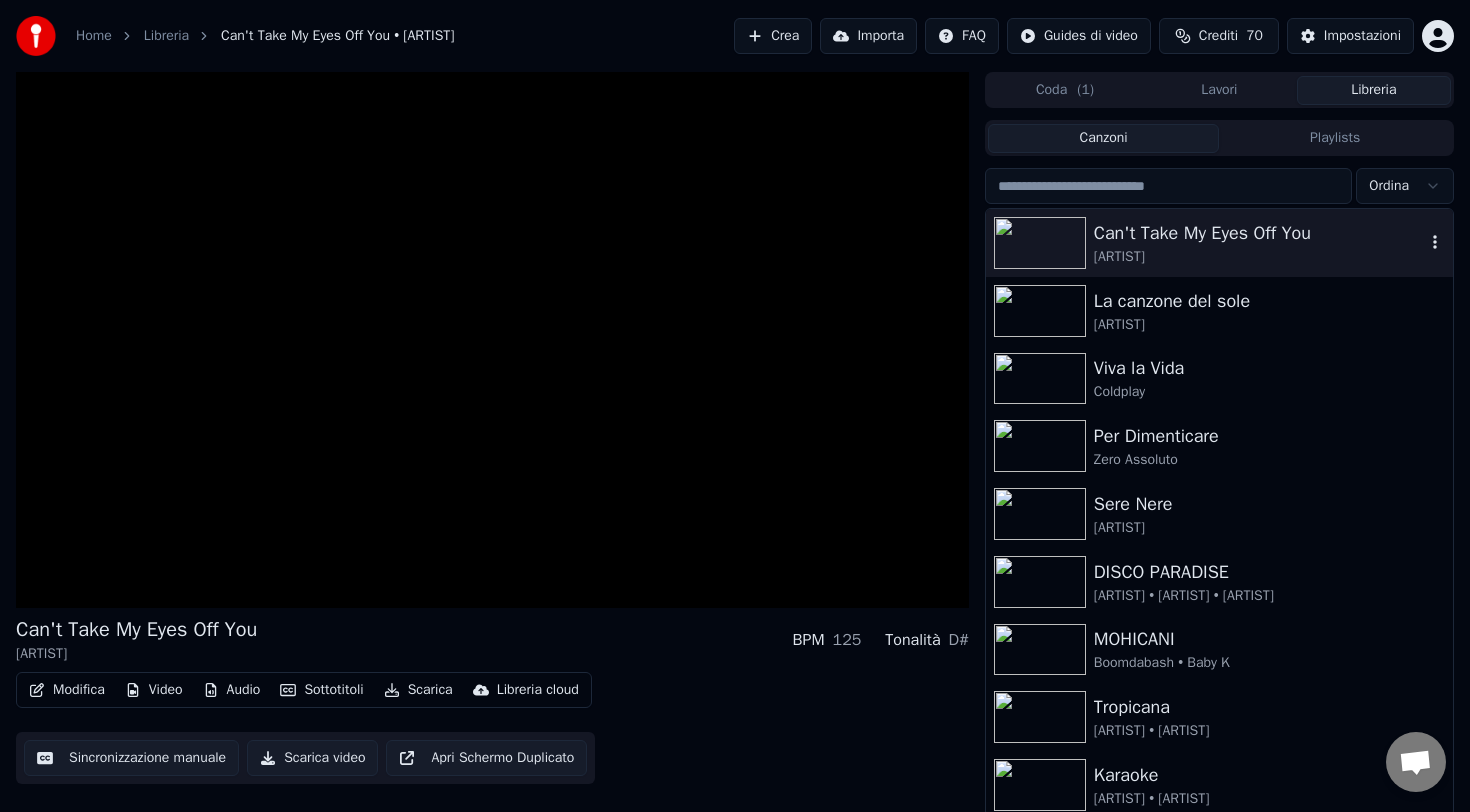 click on "Can't Take My Eyes Off You" at bounding box center (1259, 233) 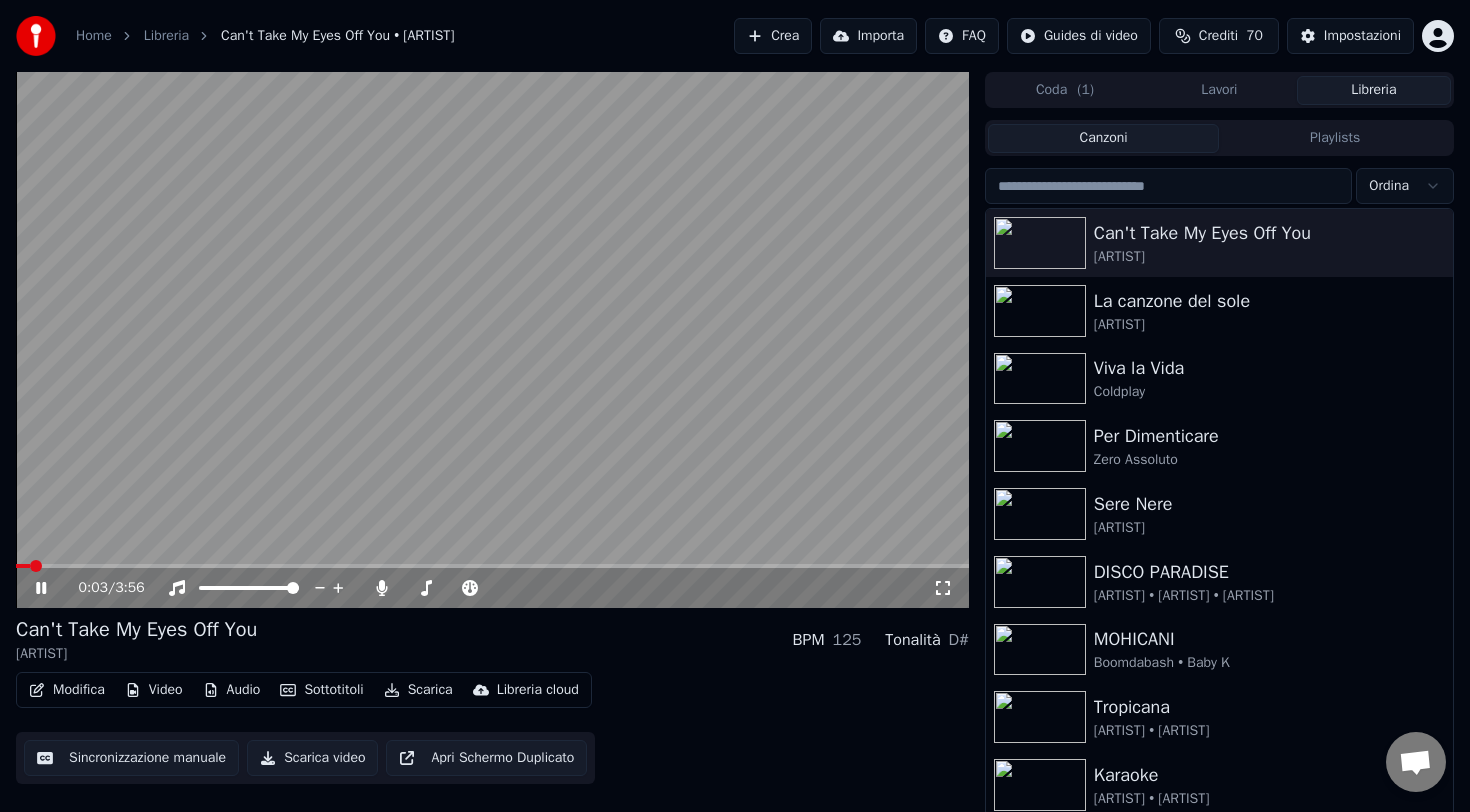 click on "Scarica video" at bounding box center (312, 758) 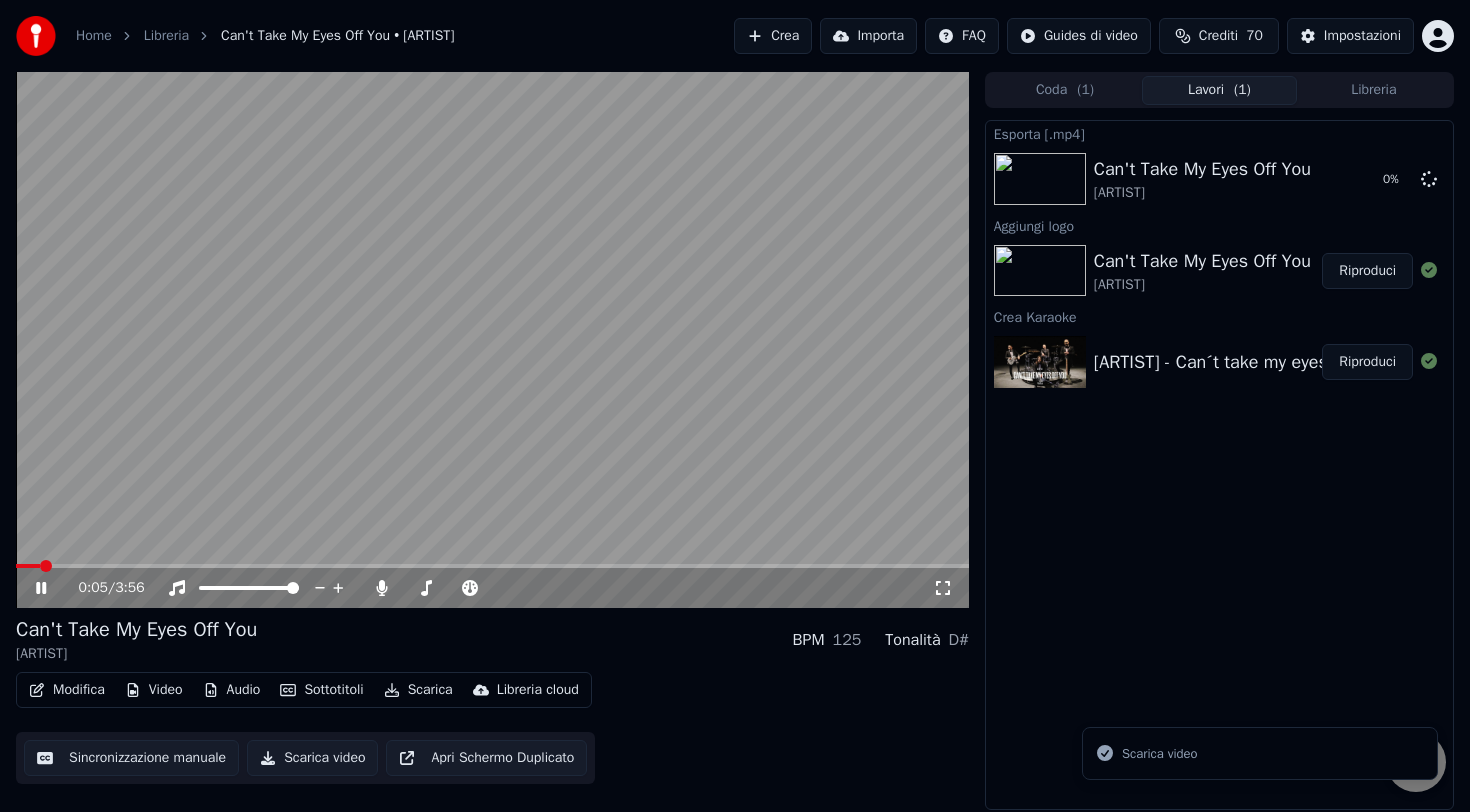 click 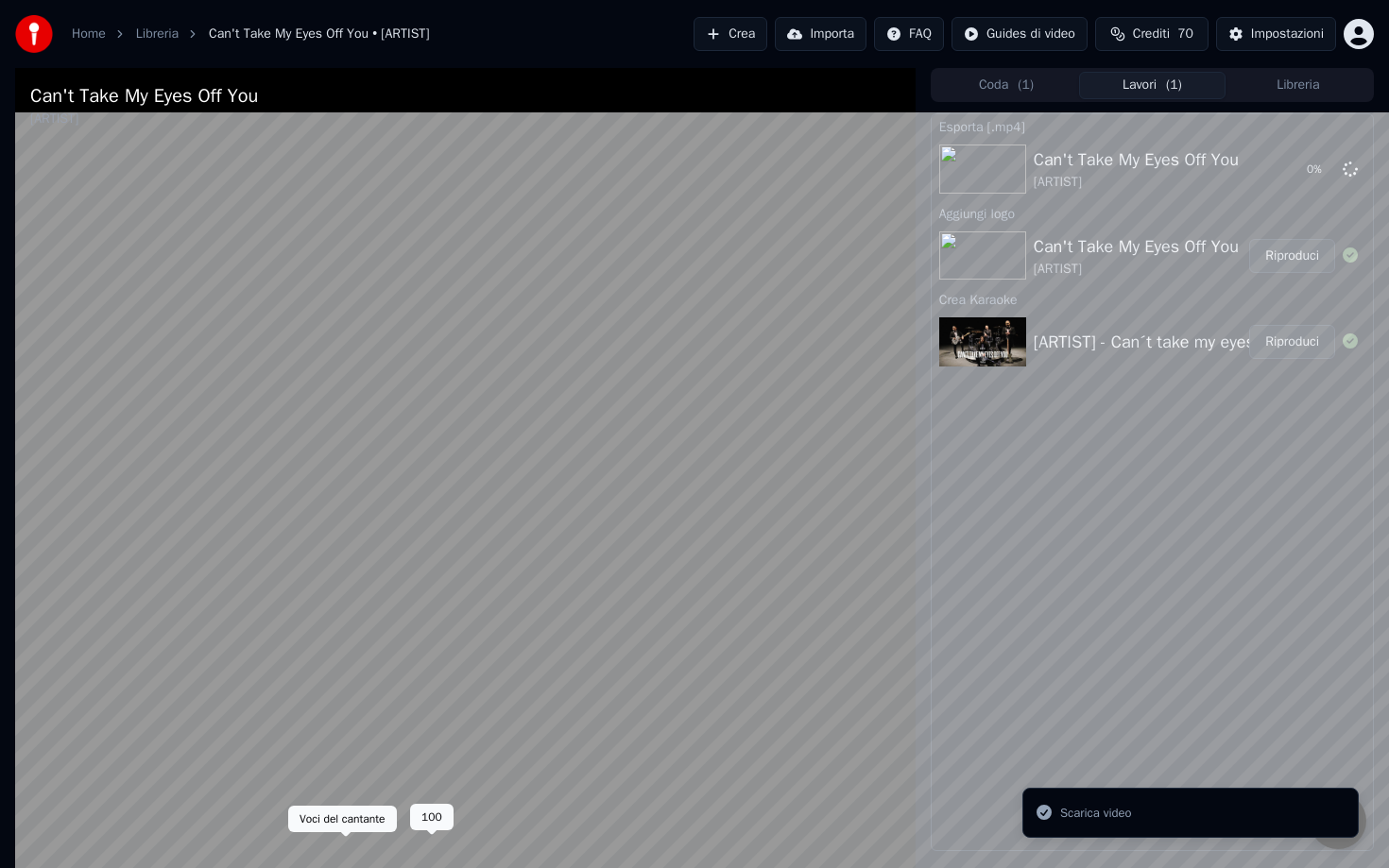 click 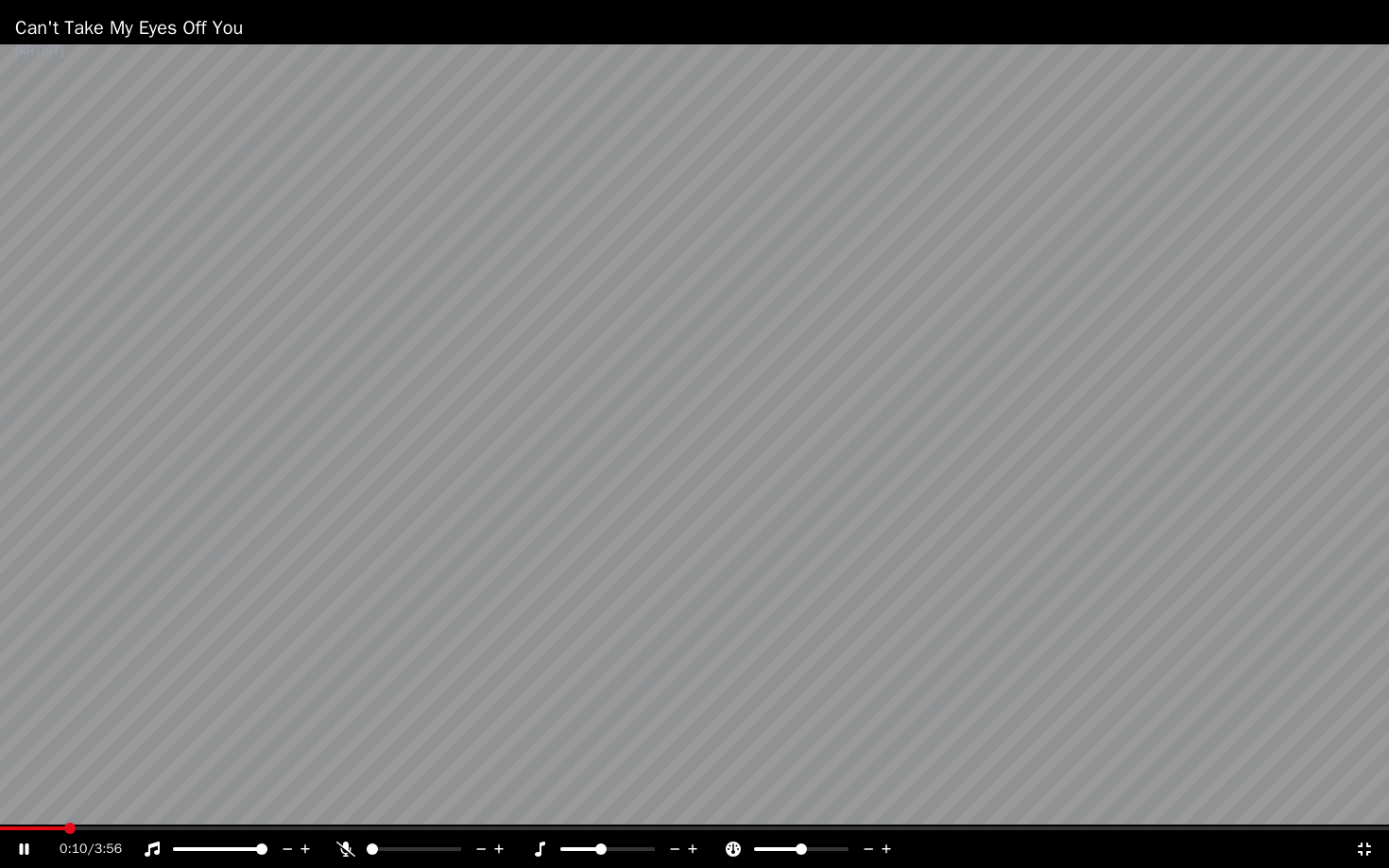 click 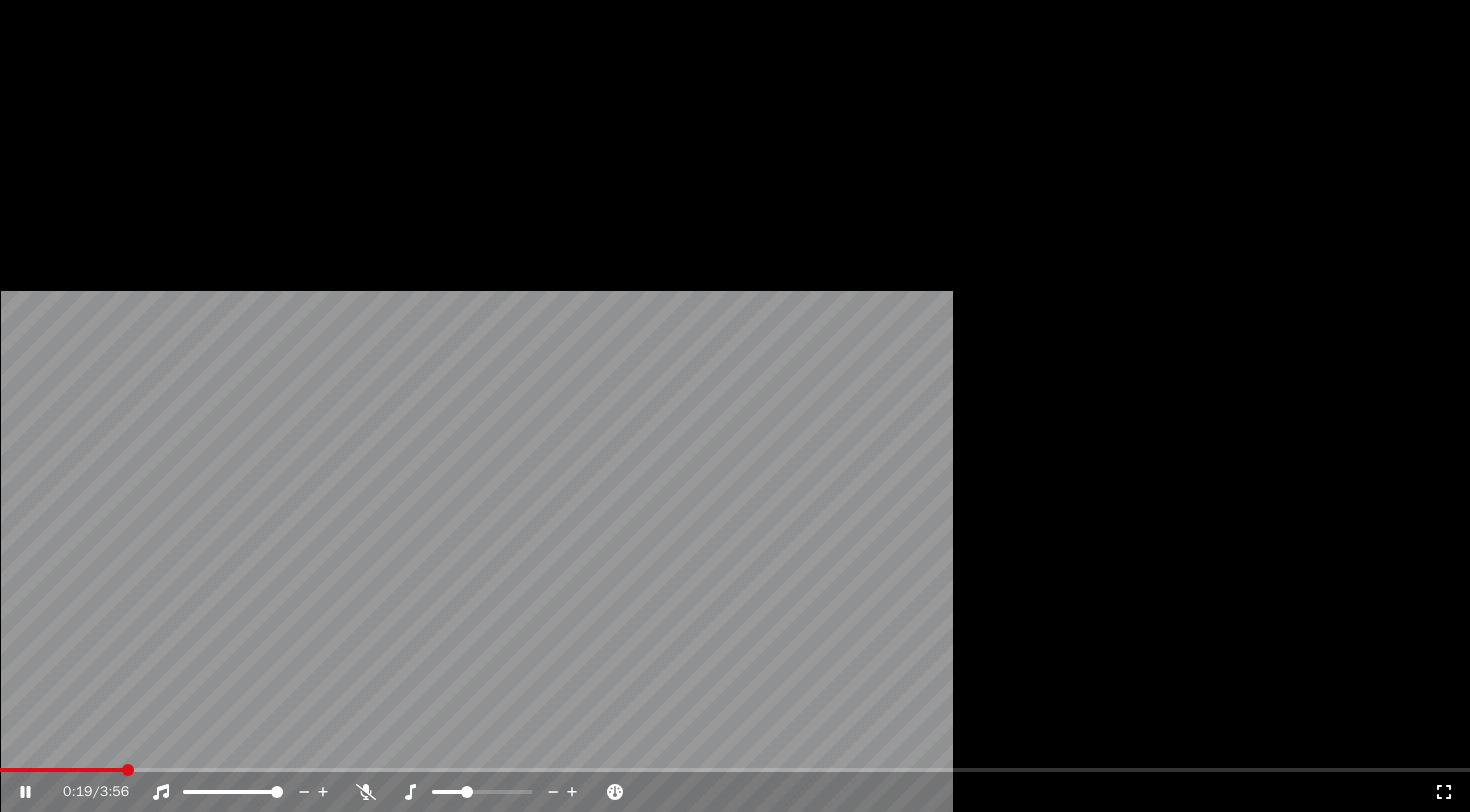 click 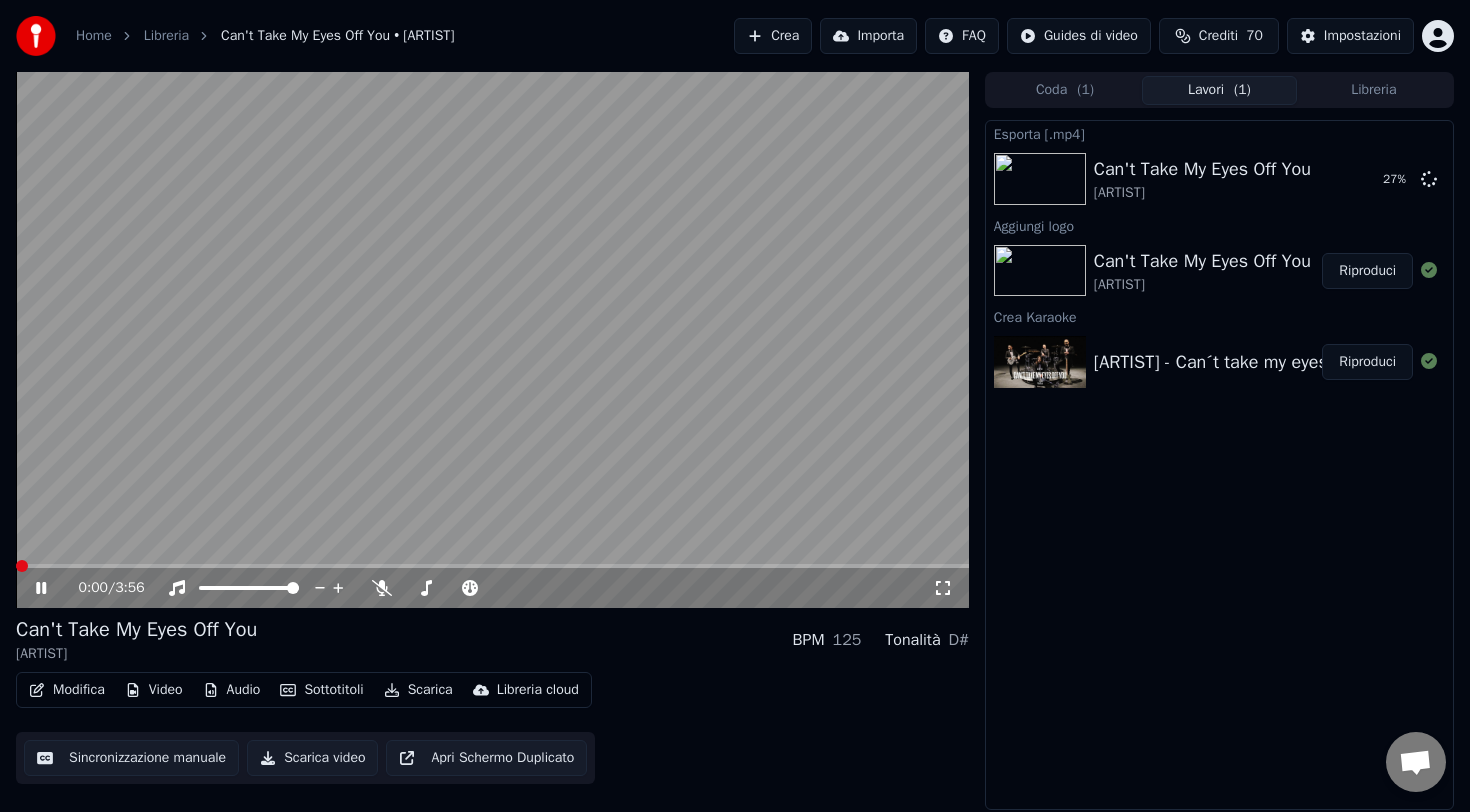 click at bounding box center [22, 566] 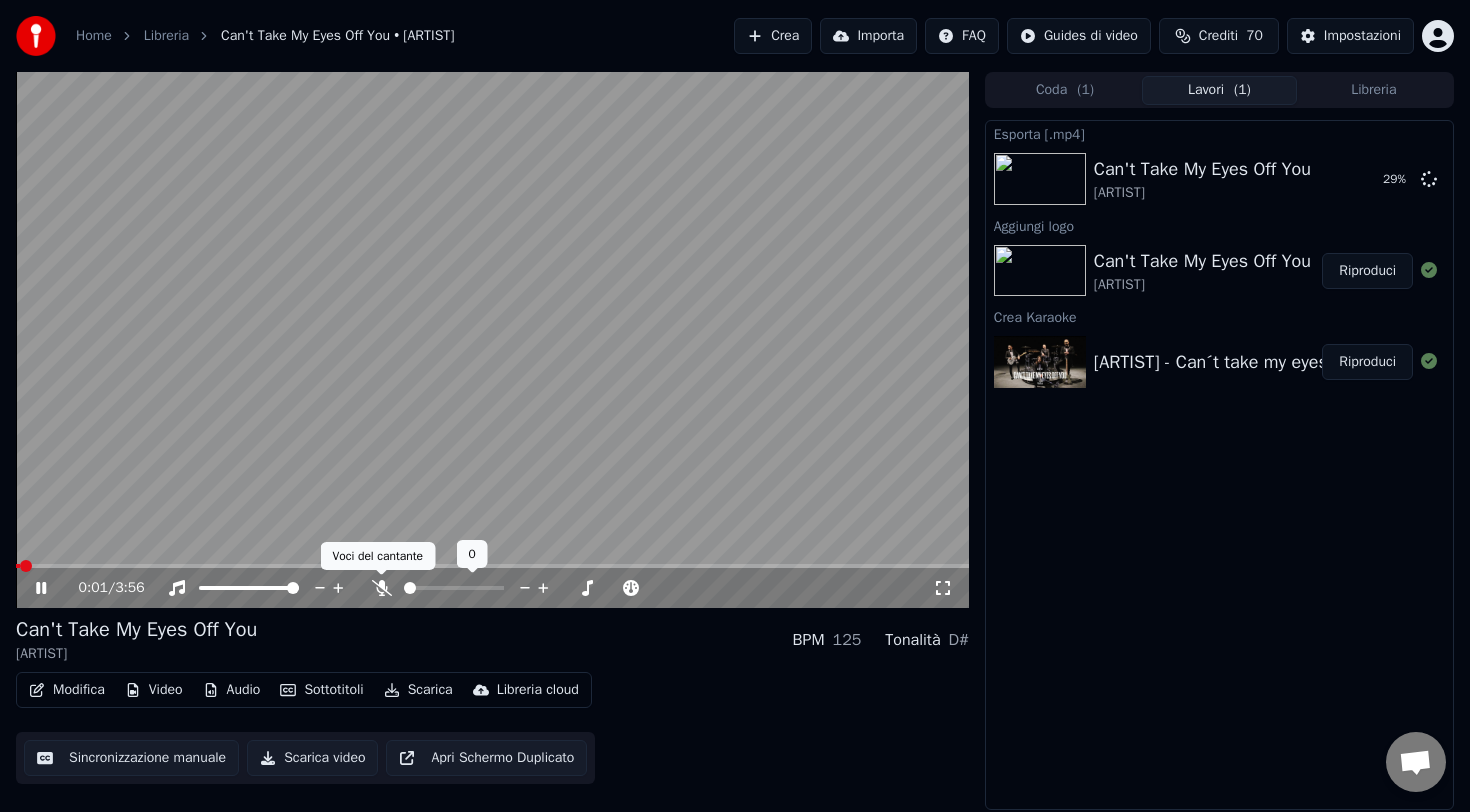 click 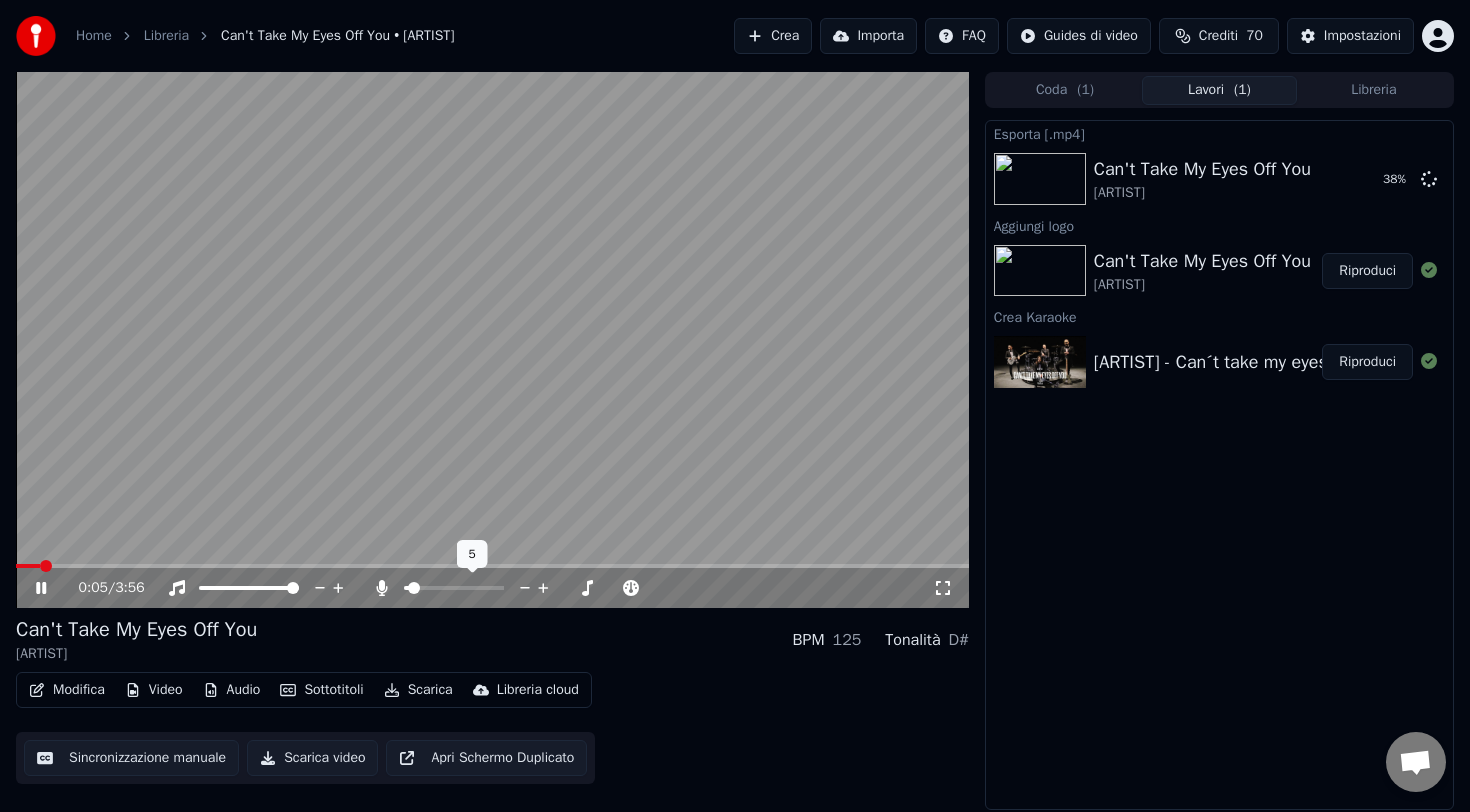 click at bounding box center (414, 588) 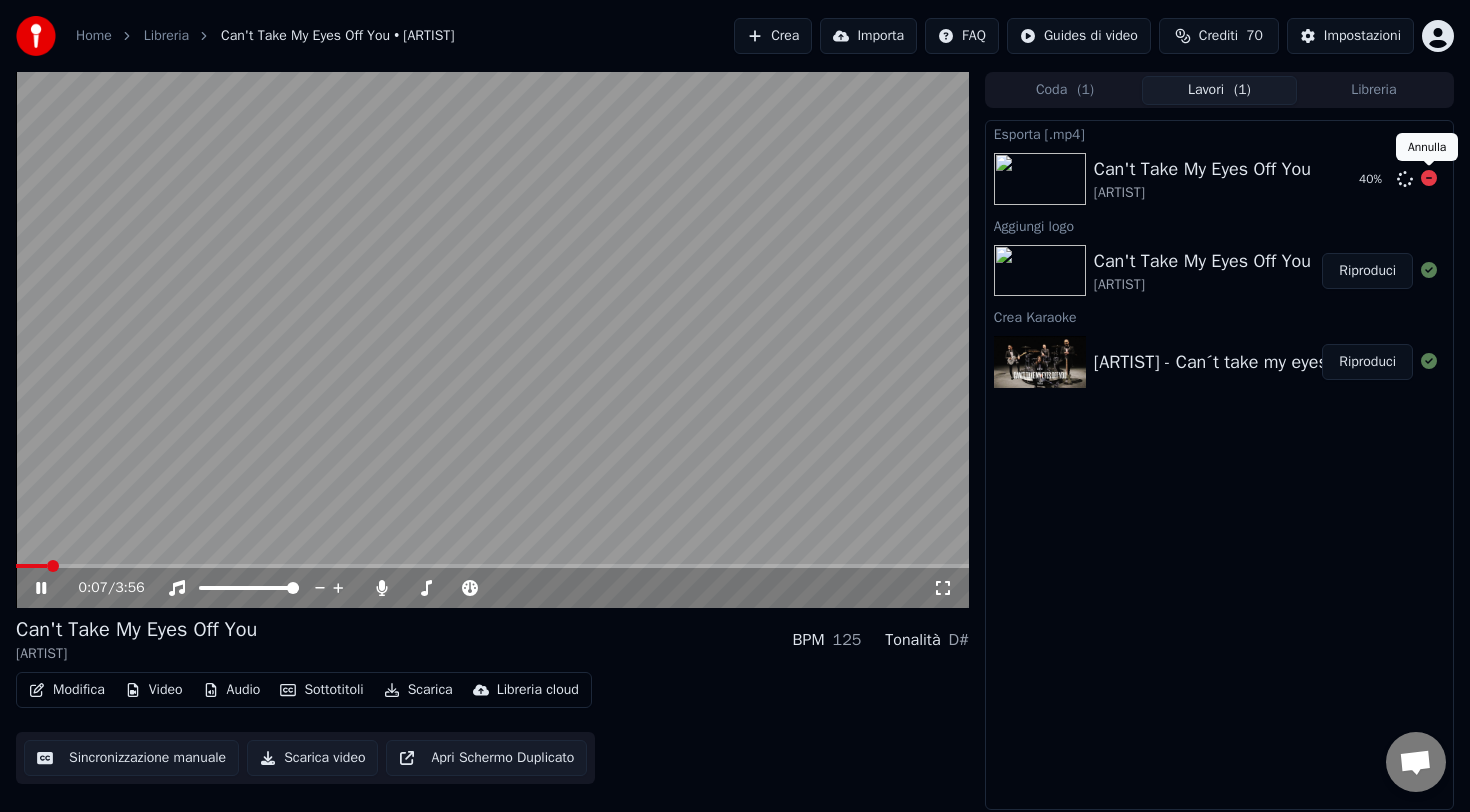 click 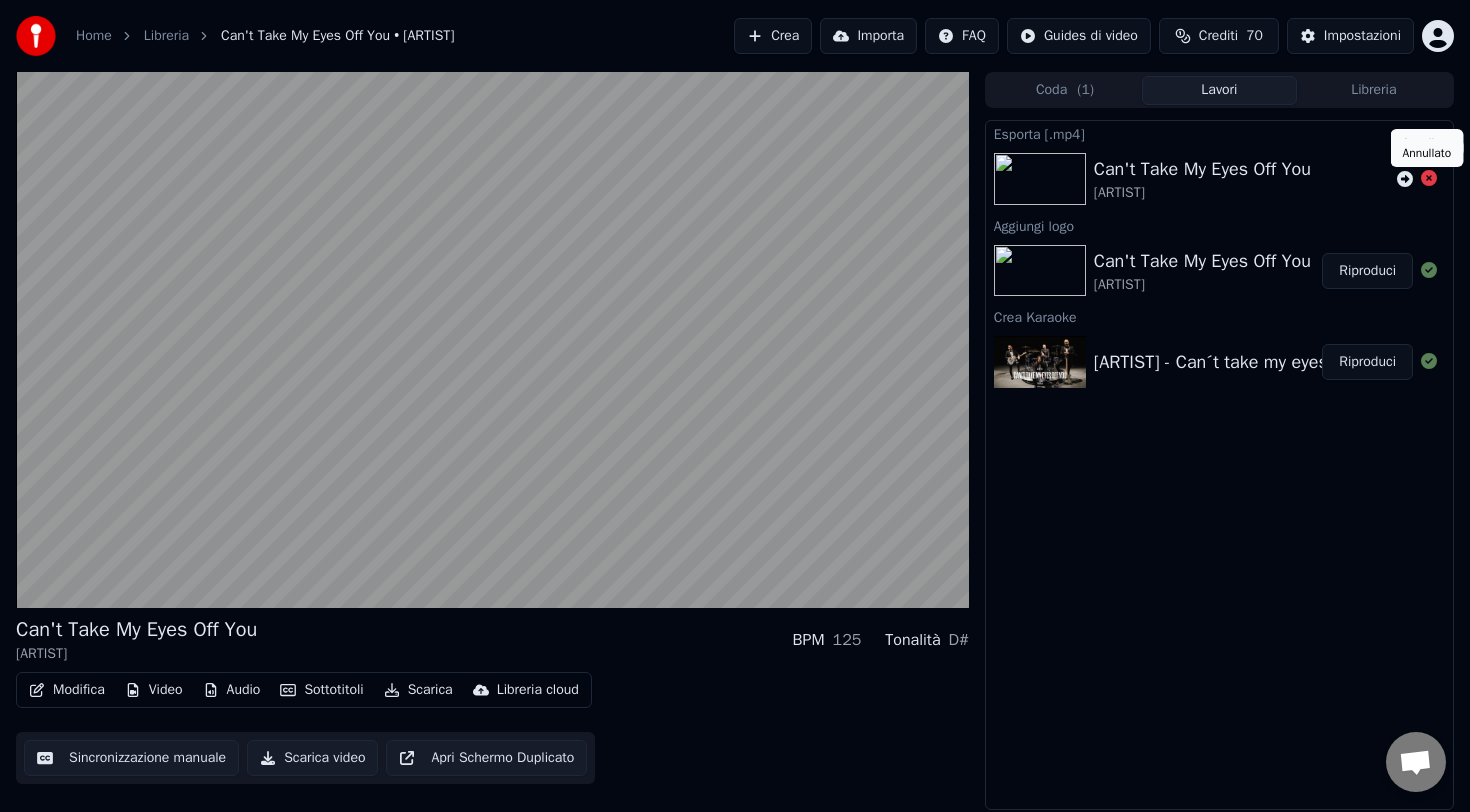 click 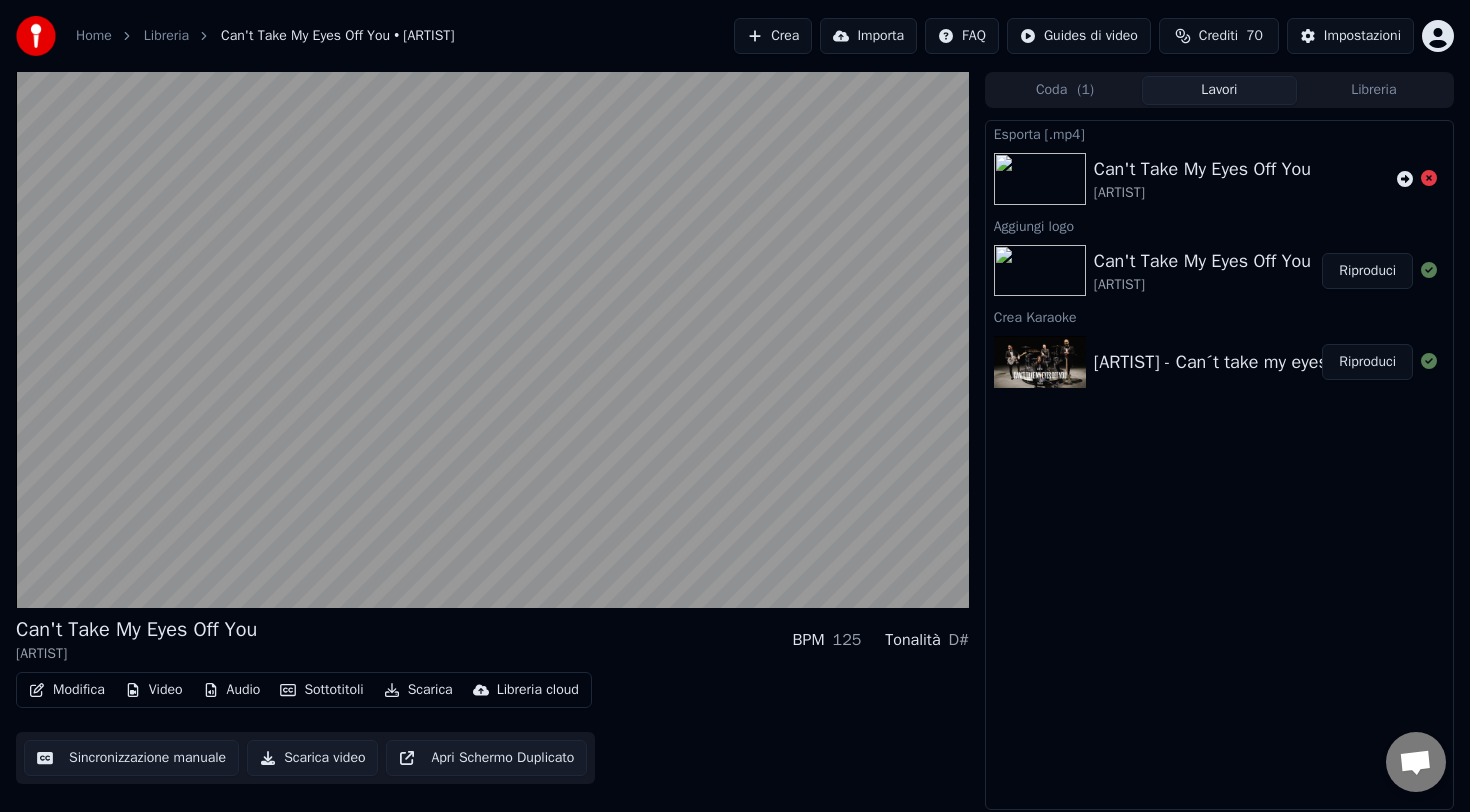 click 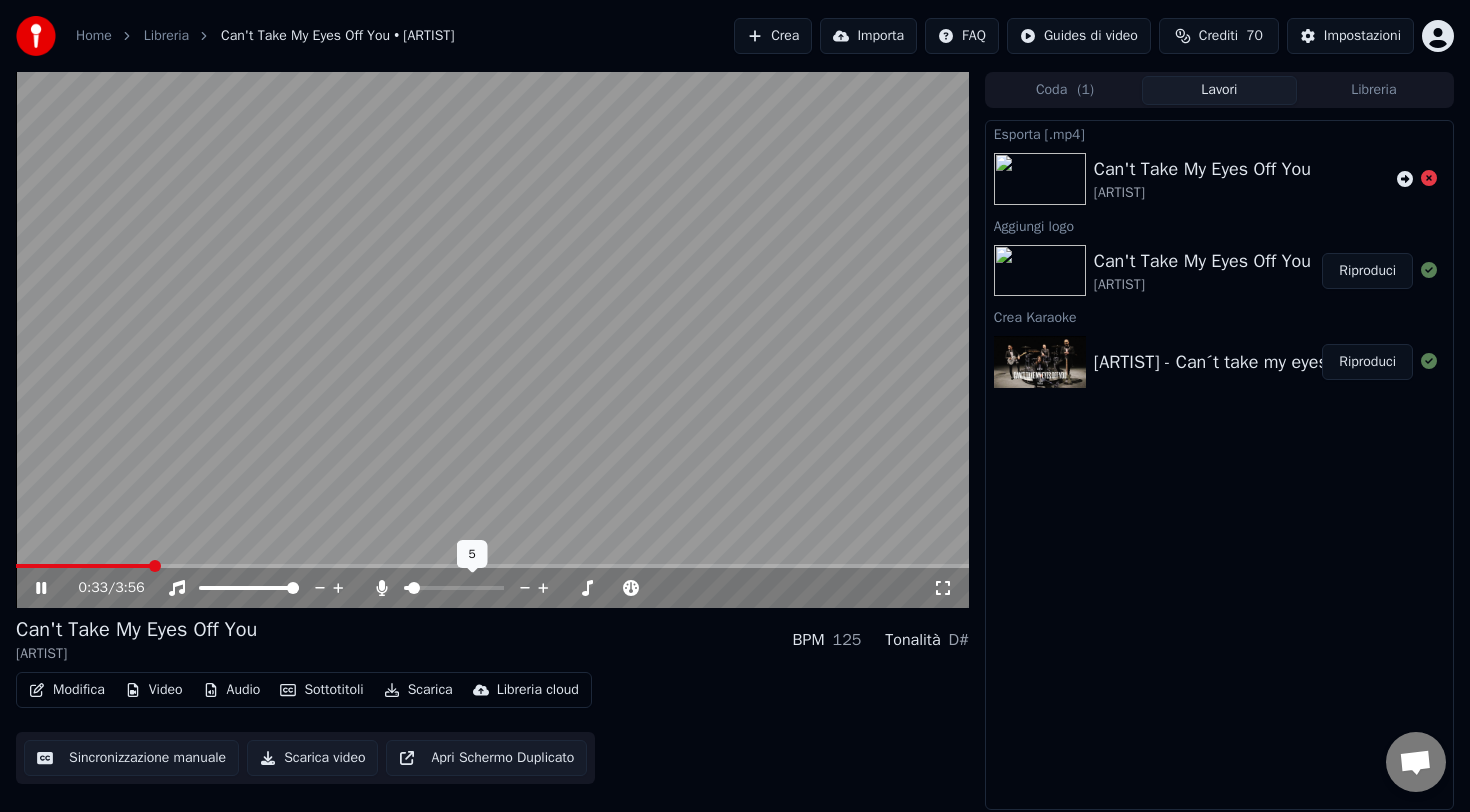 click 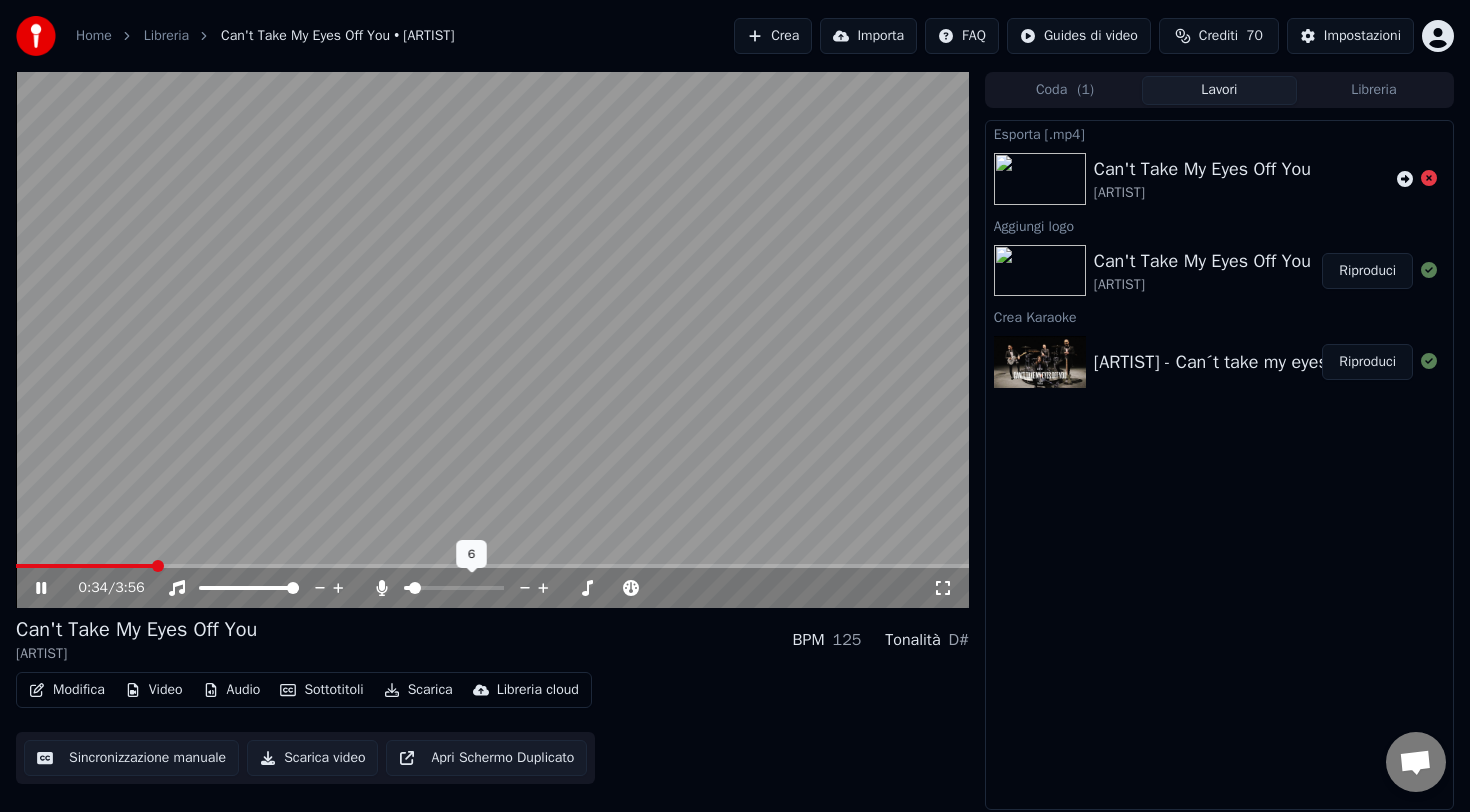 click 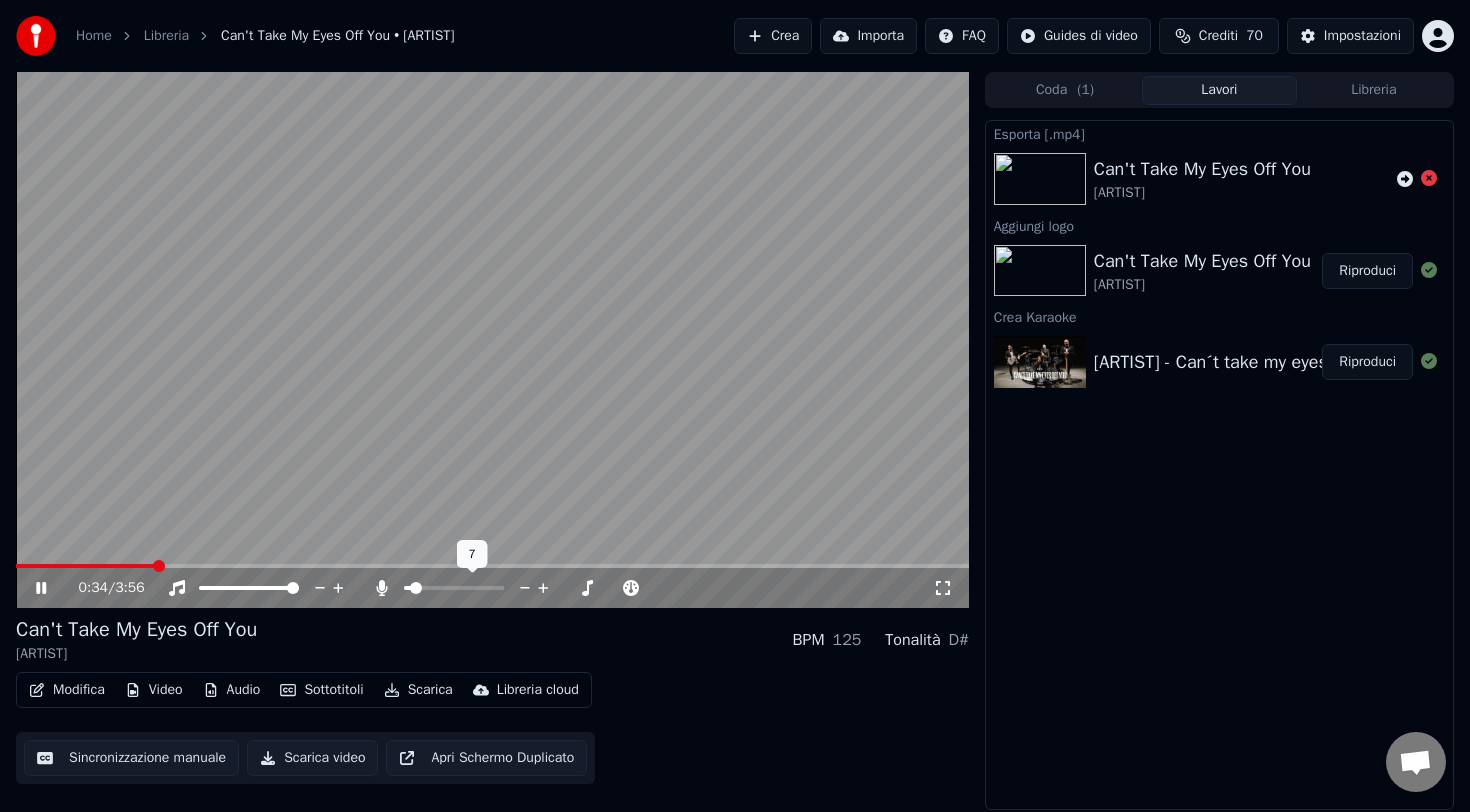 click 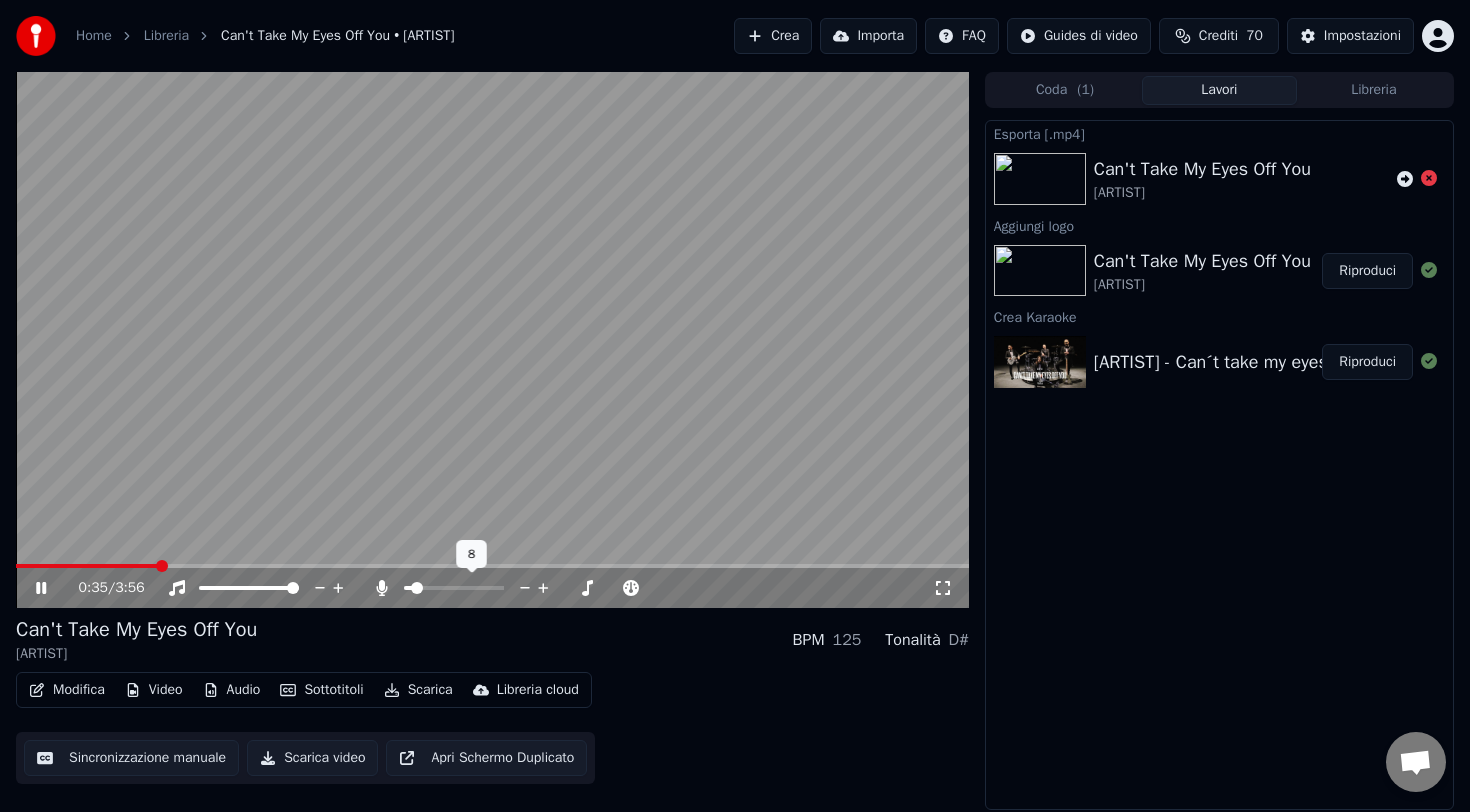click 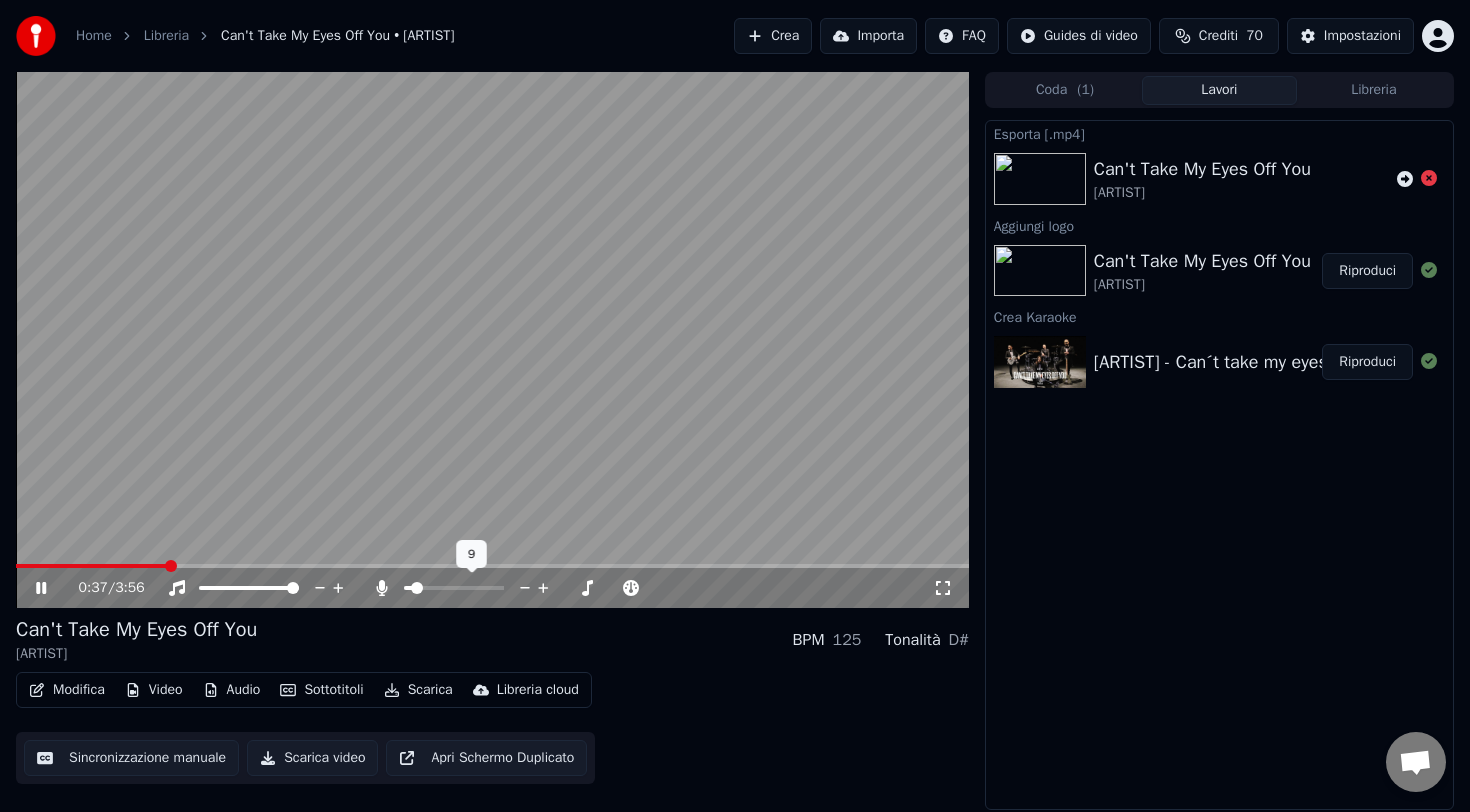 click 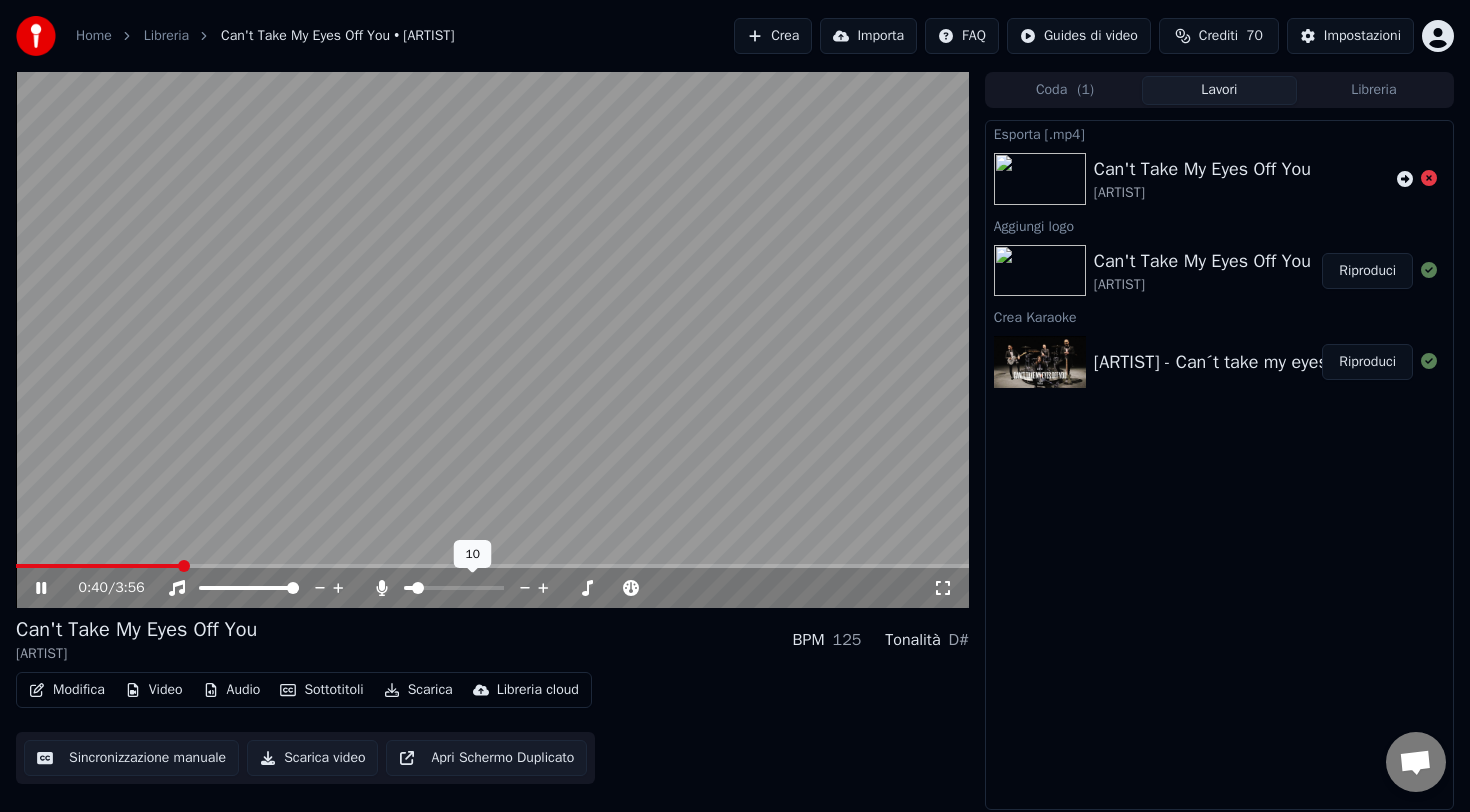 click 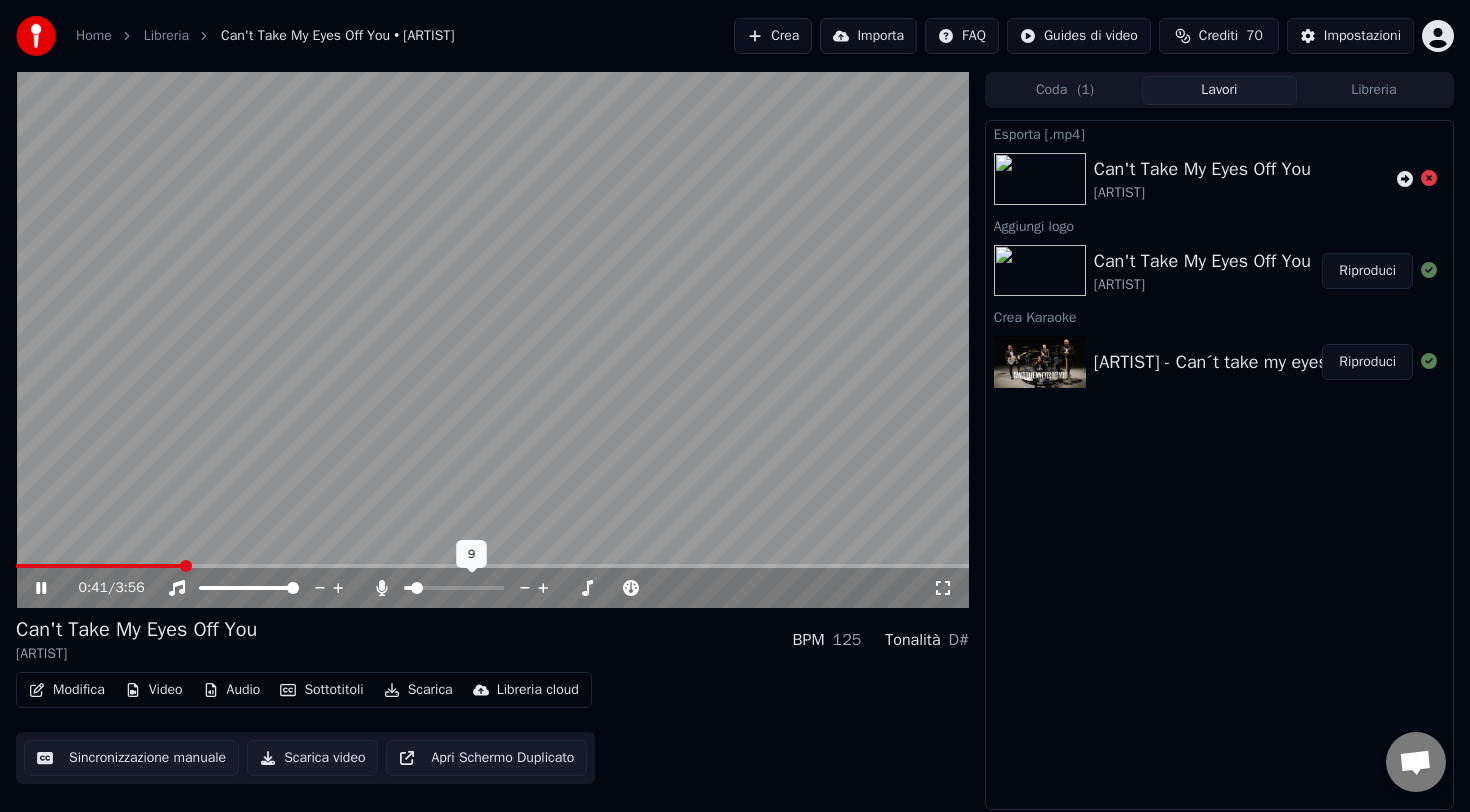 click 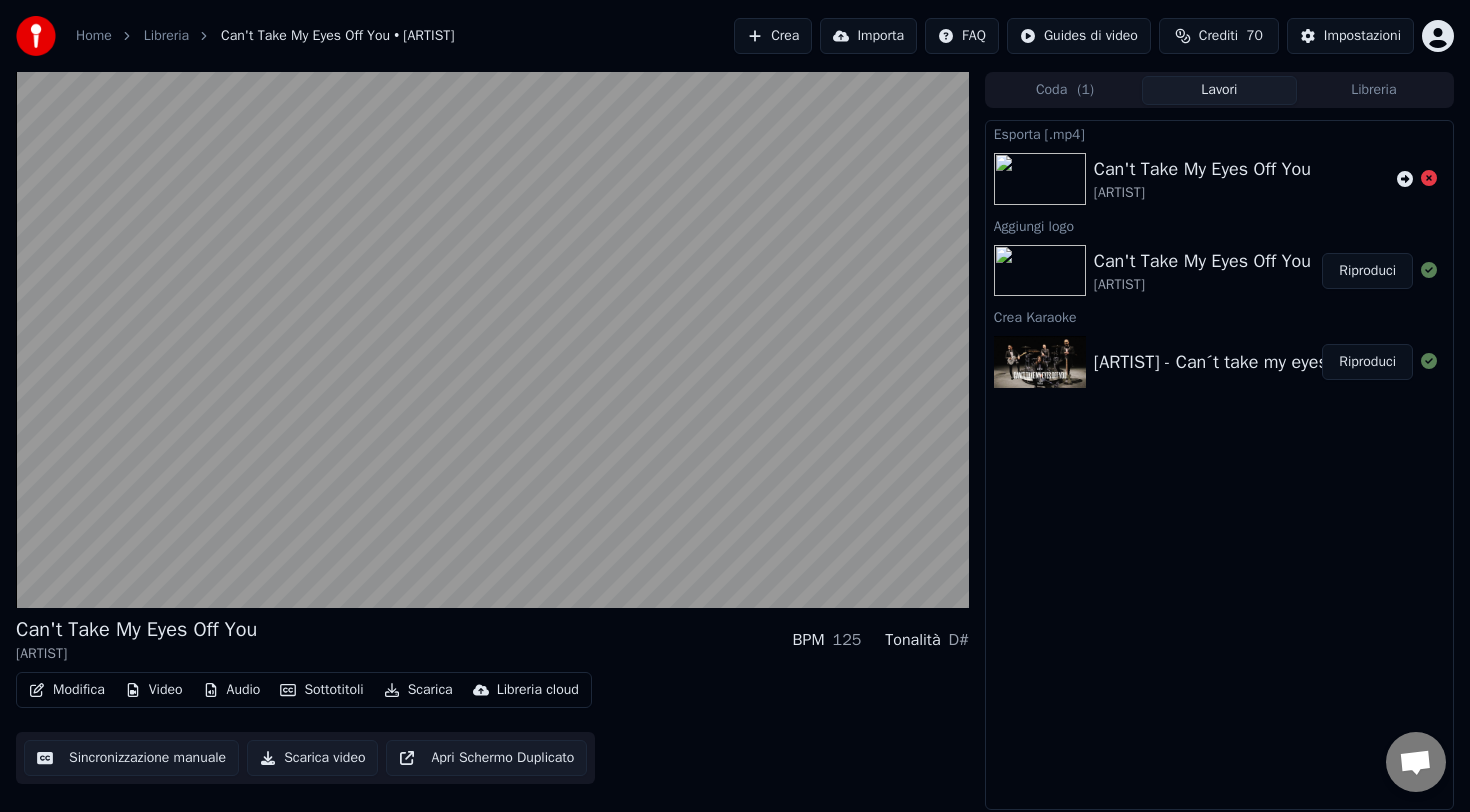 click on "Scarica video" at bounding box center [312, 758] 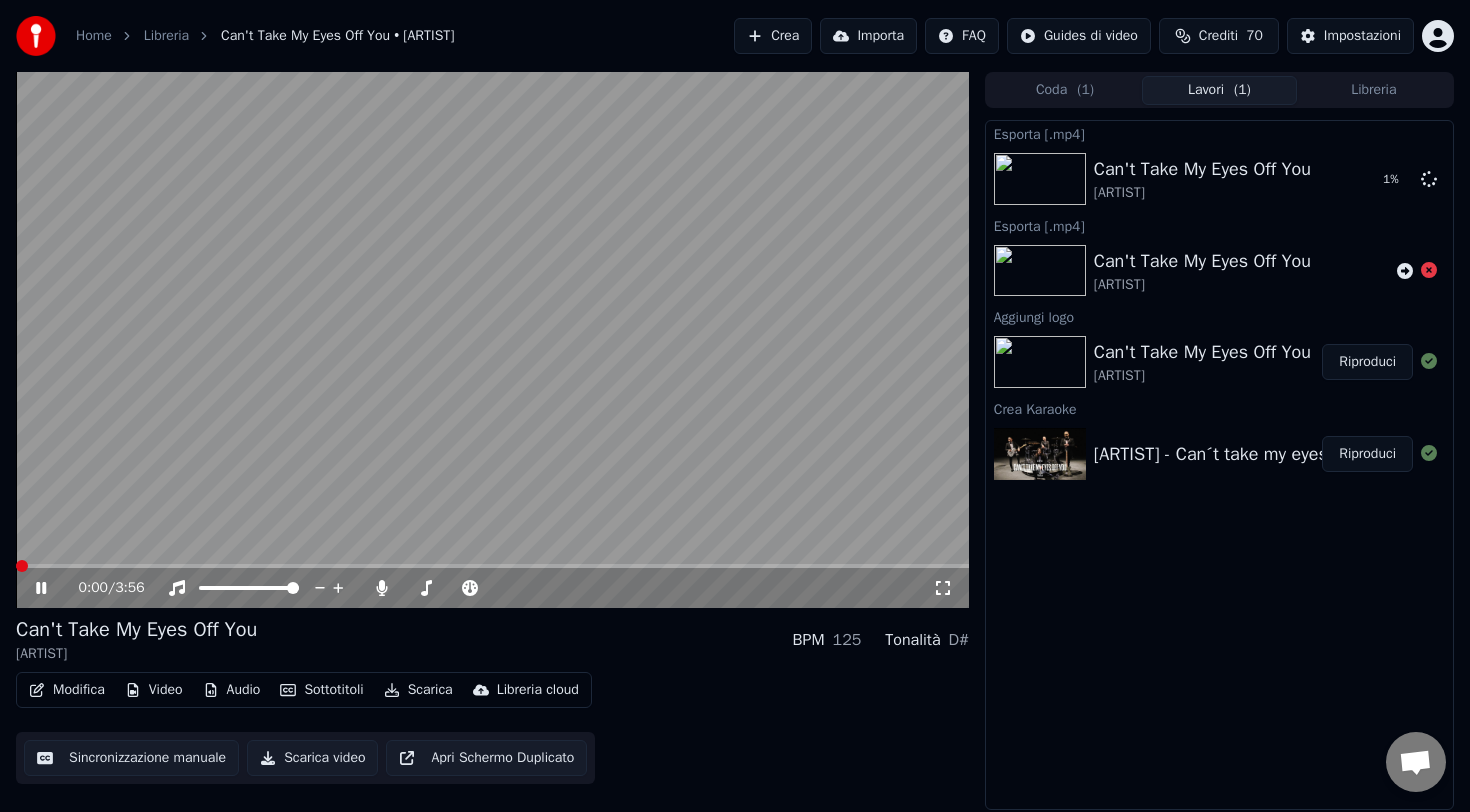 click at bounding box center [22, 566] 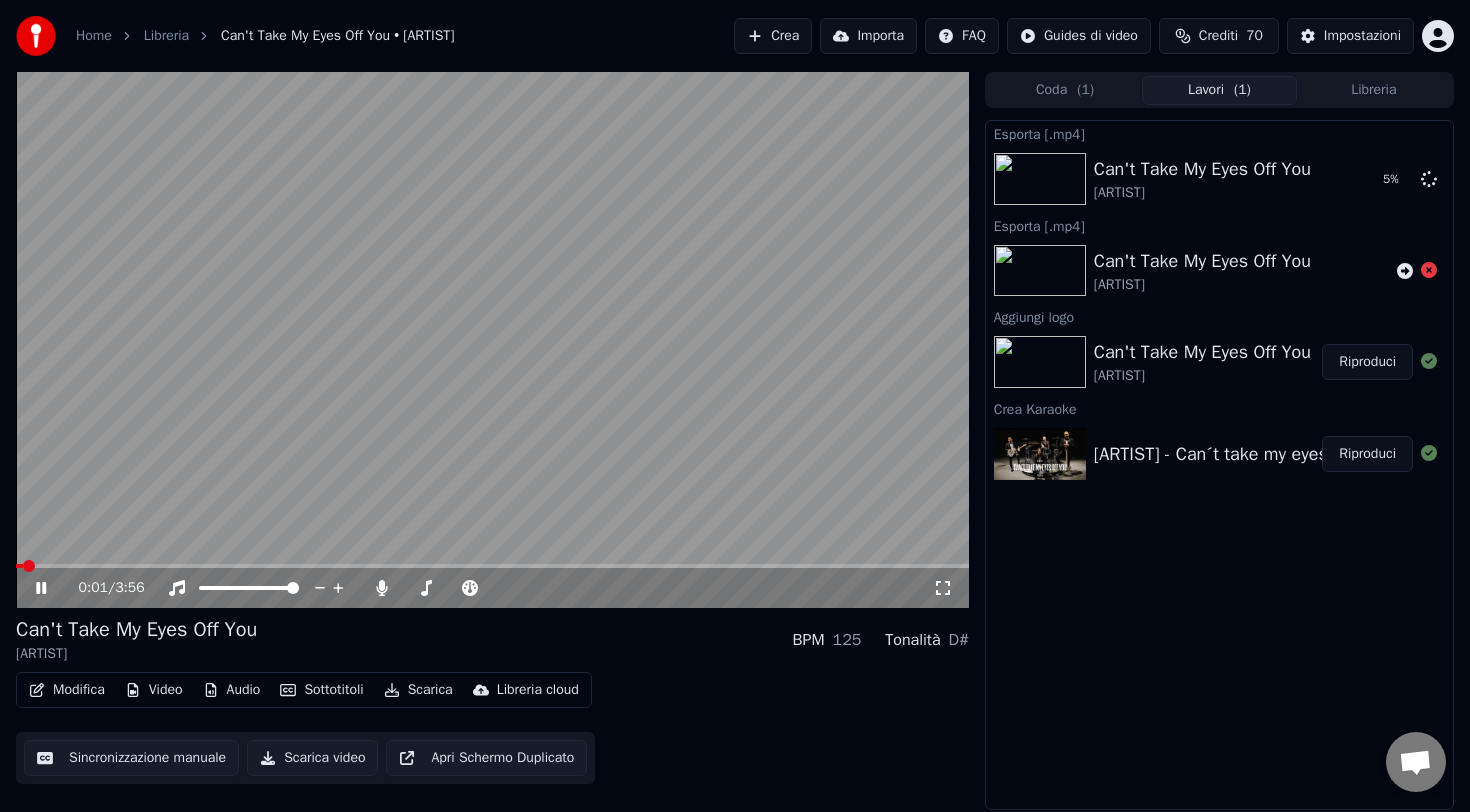 click 